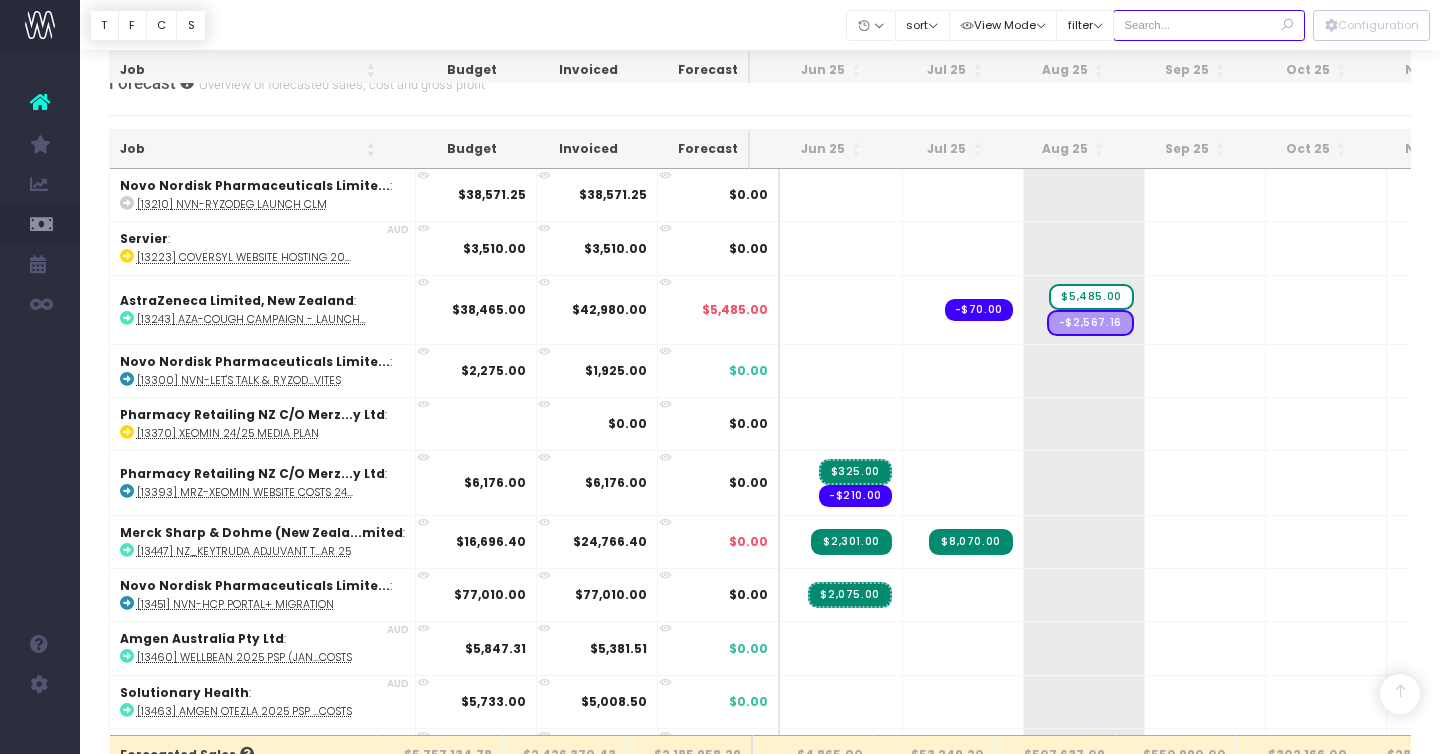 scroll, scrollTop: 343, scrollLeft: 0, axis: vertical 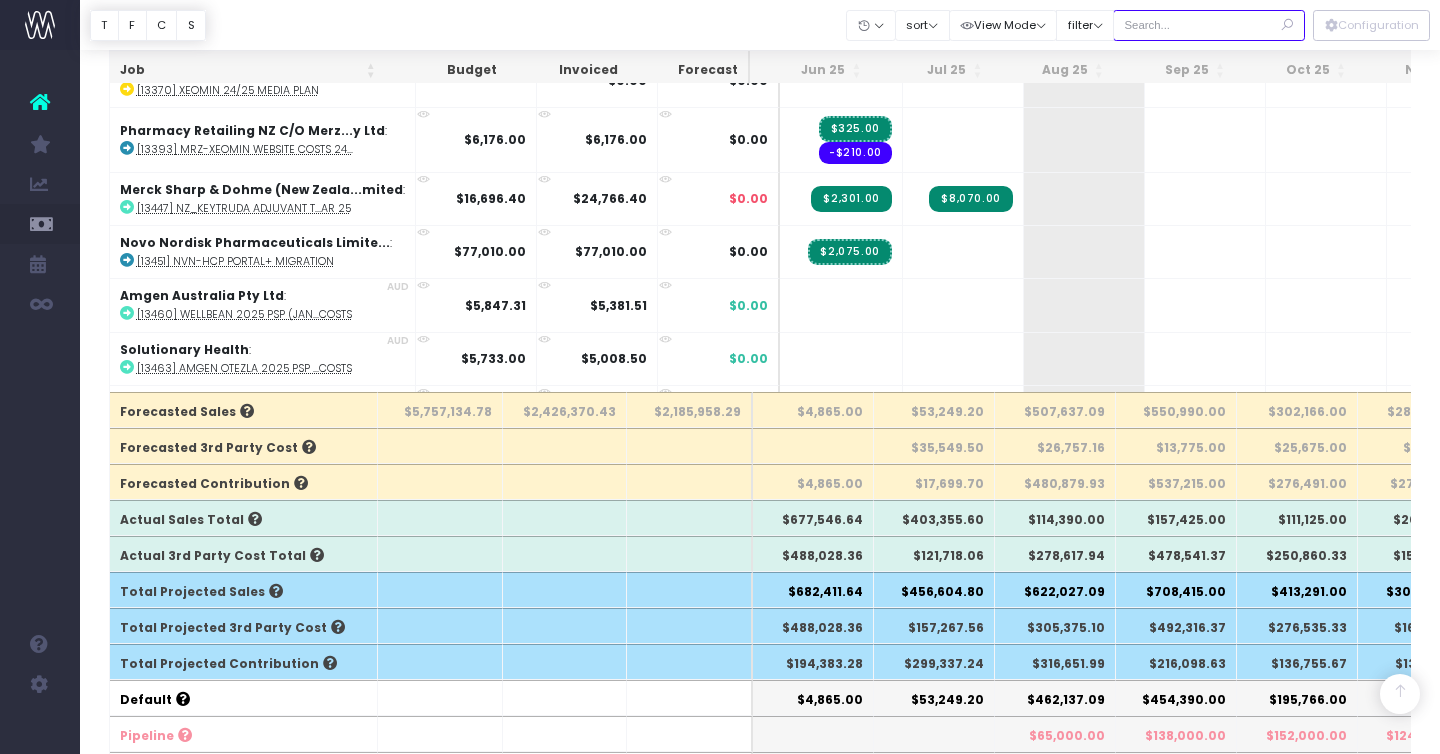 click at bounding box center [1209, 25] 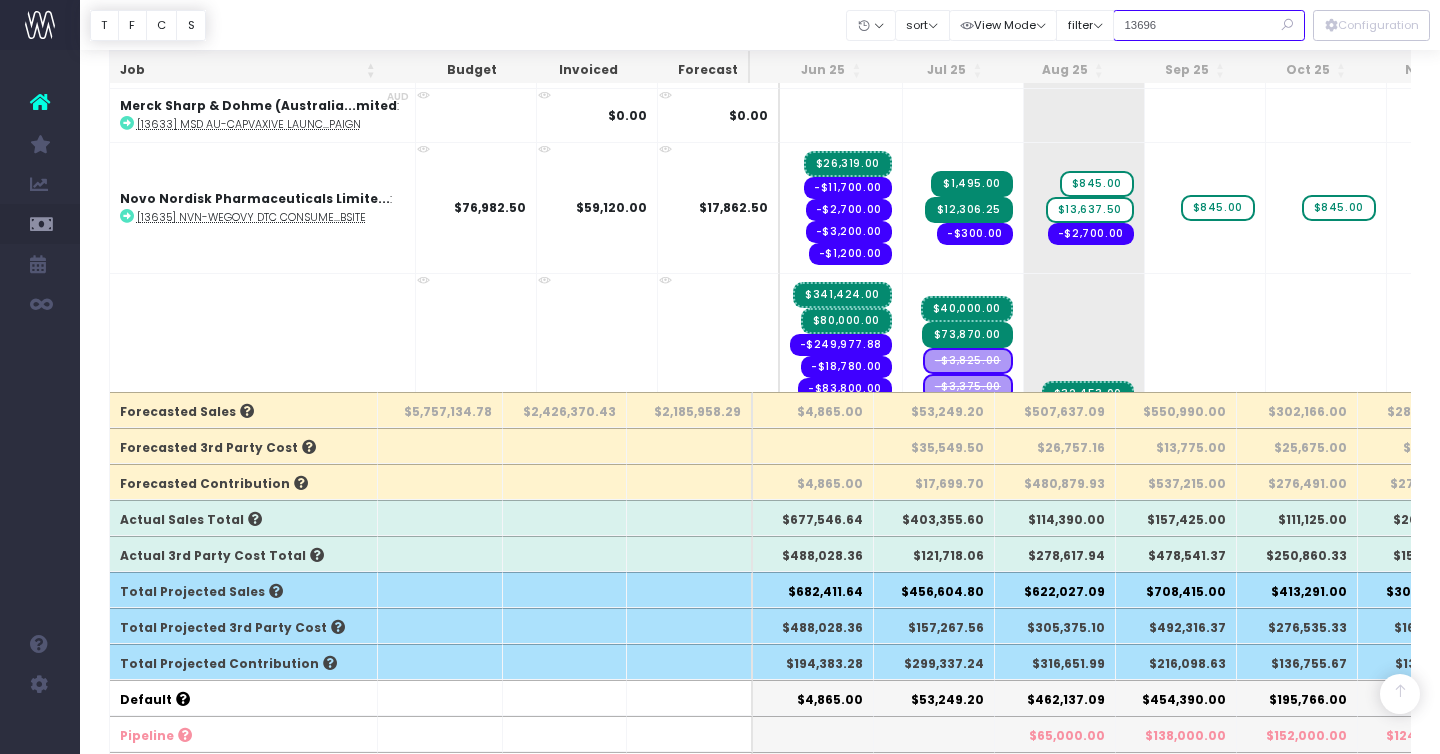 type on "13696" 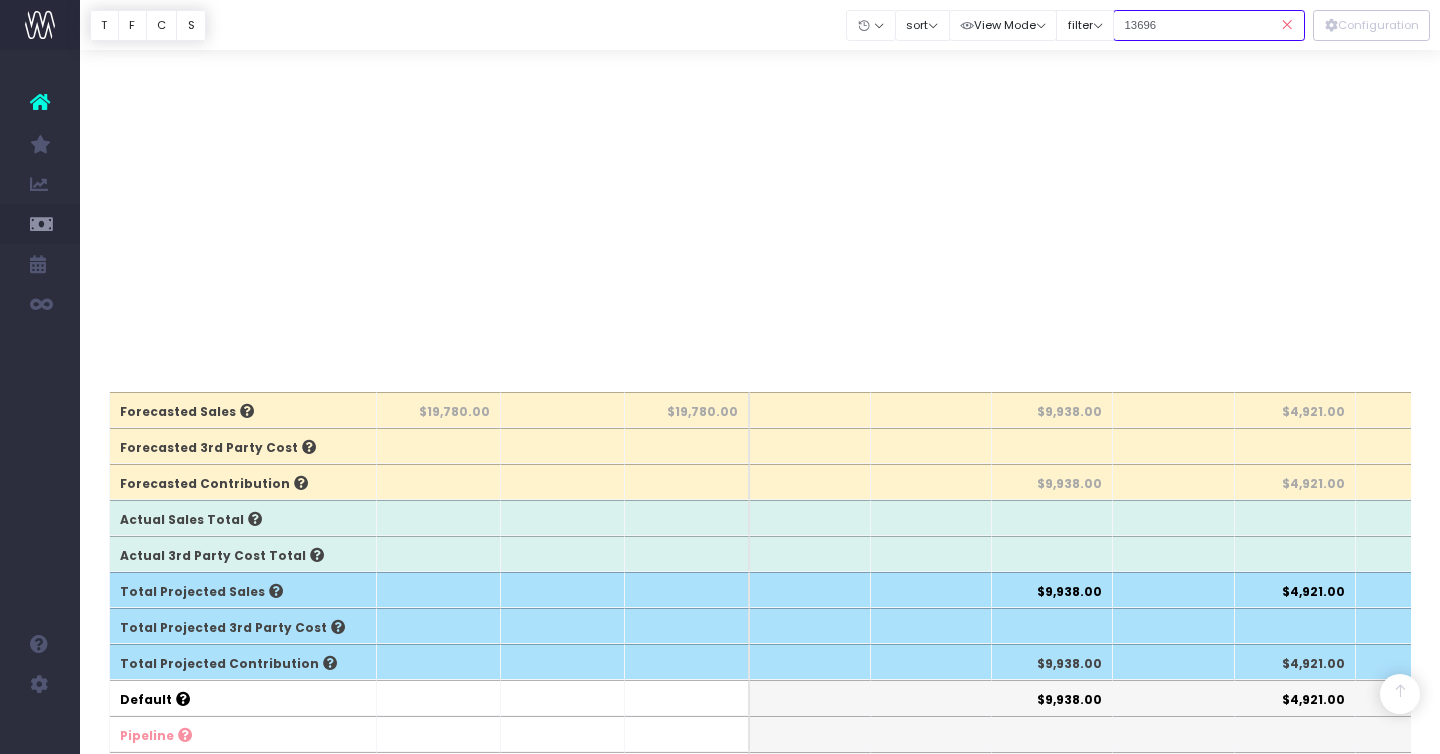 scroll, scrollTop: 1169, scrollLeft: 0, axis: vertical 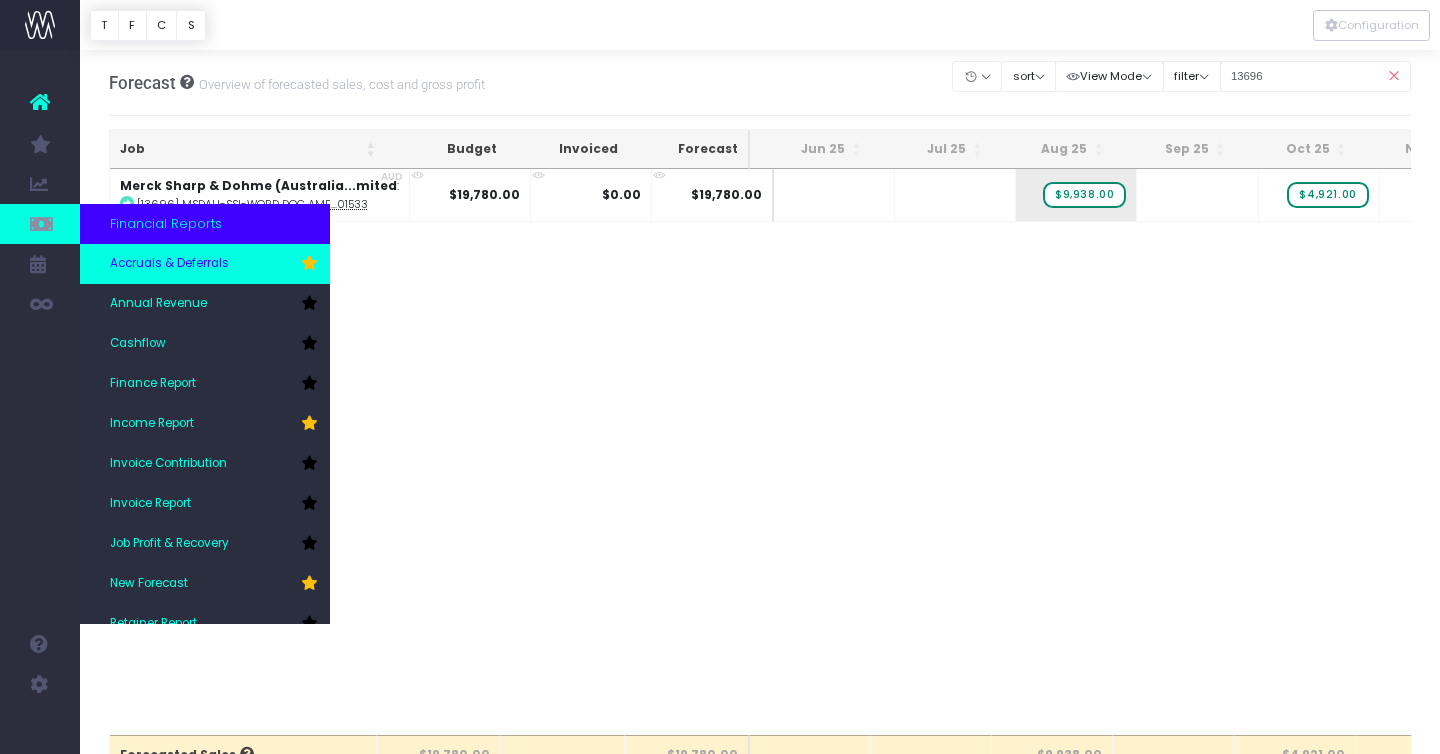 click on "Accruals & Deferrals" at bounding box center (205, 264) 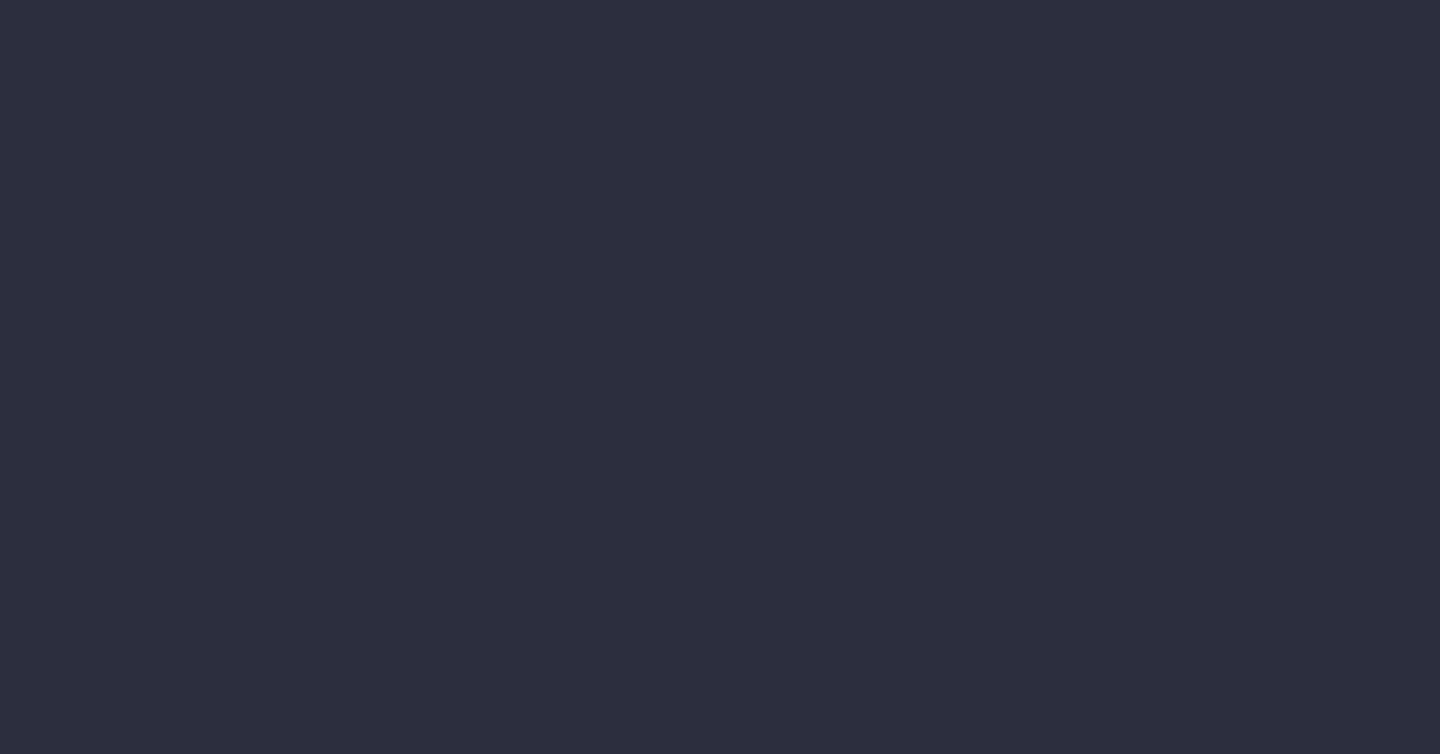 scroll, scrollTop: 0, scrollLeft: 0, axis: both 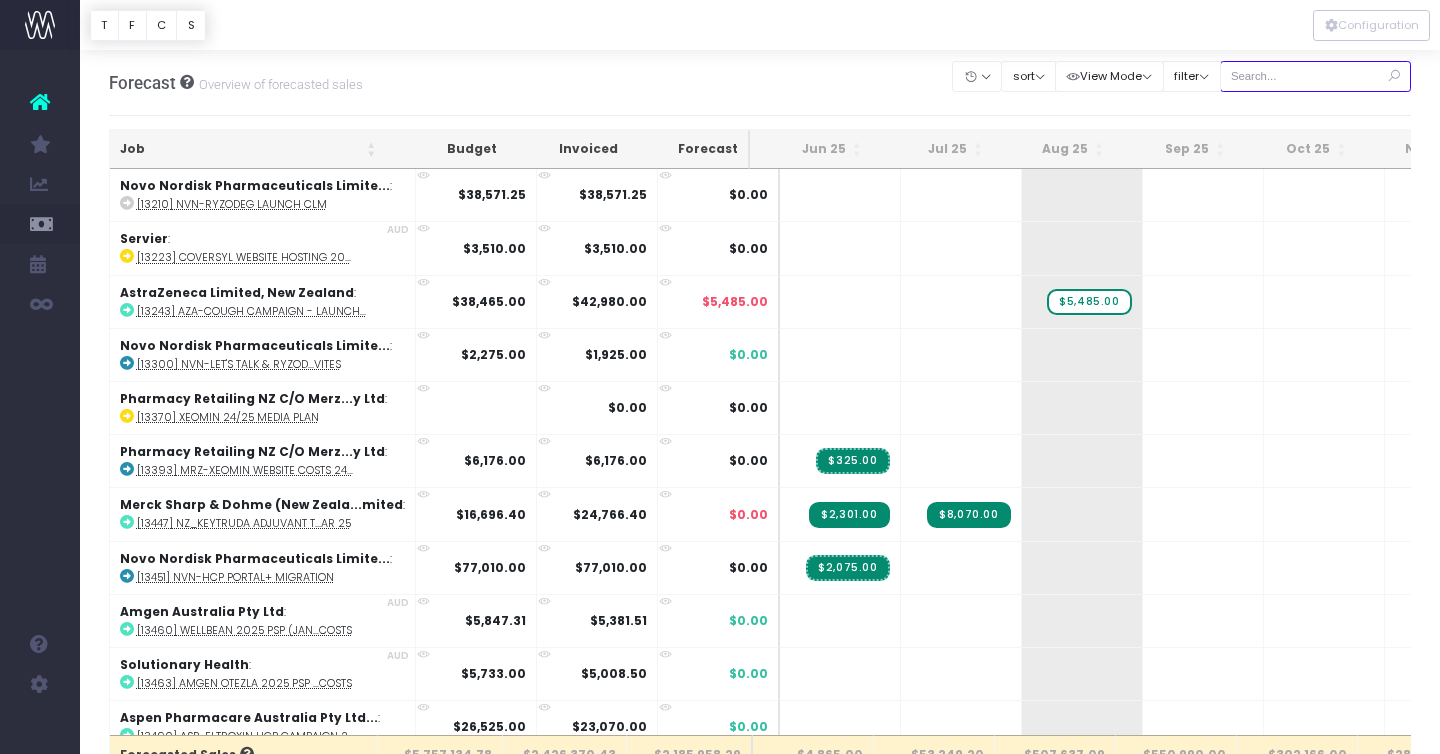 click at bounding box center (1316, 76) 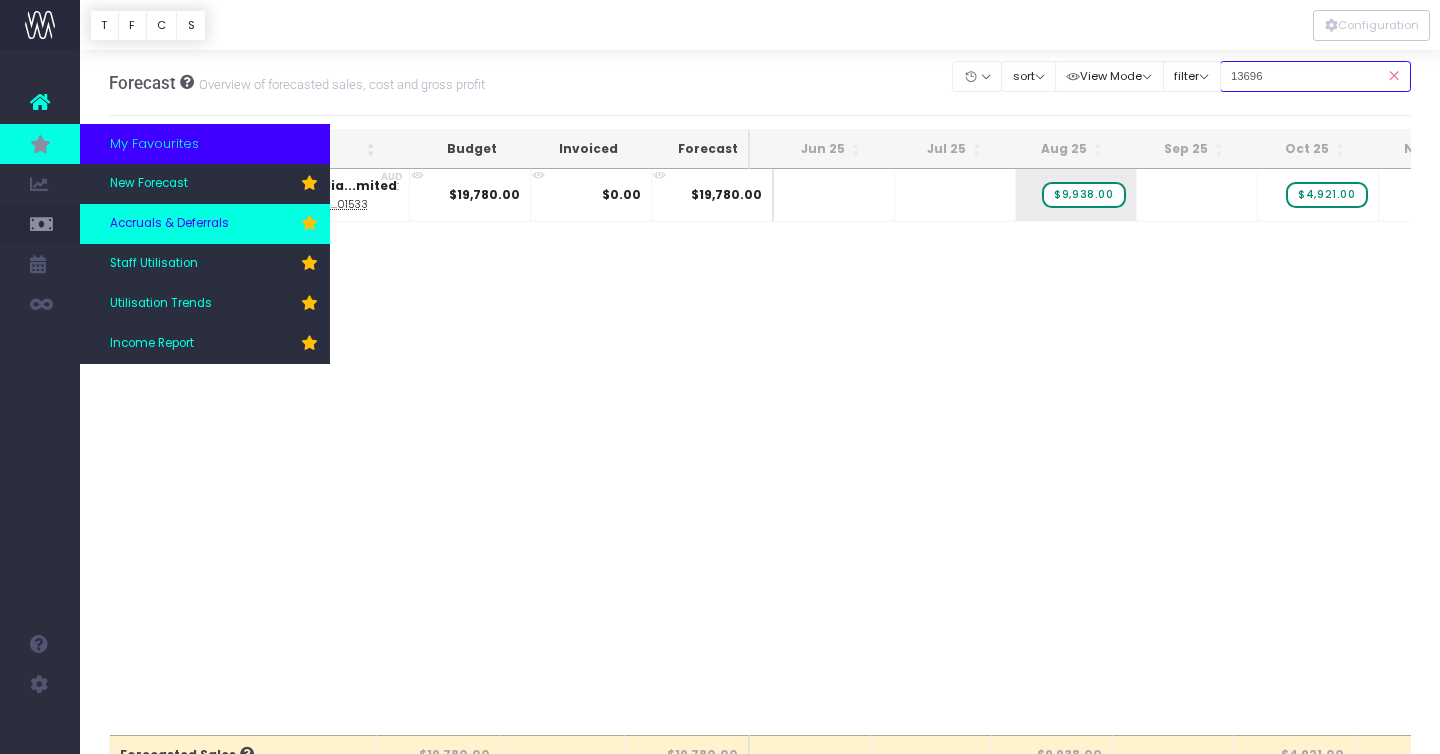 type on "13696" 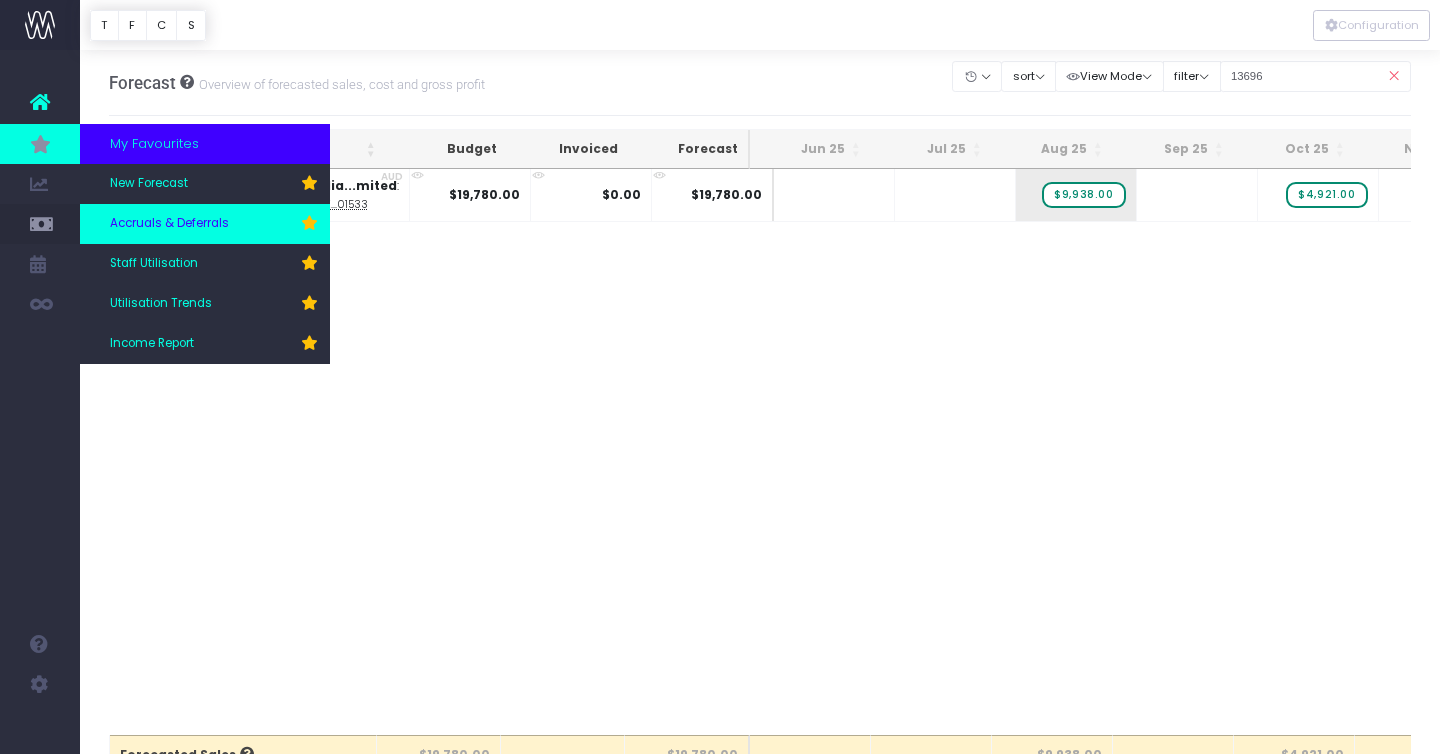 click on "Accruals & Deferrals" at bounding box center [205, 224] 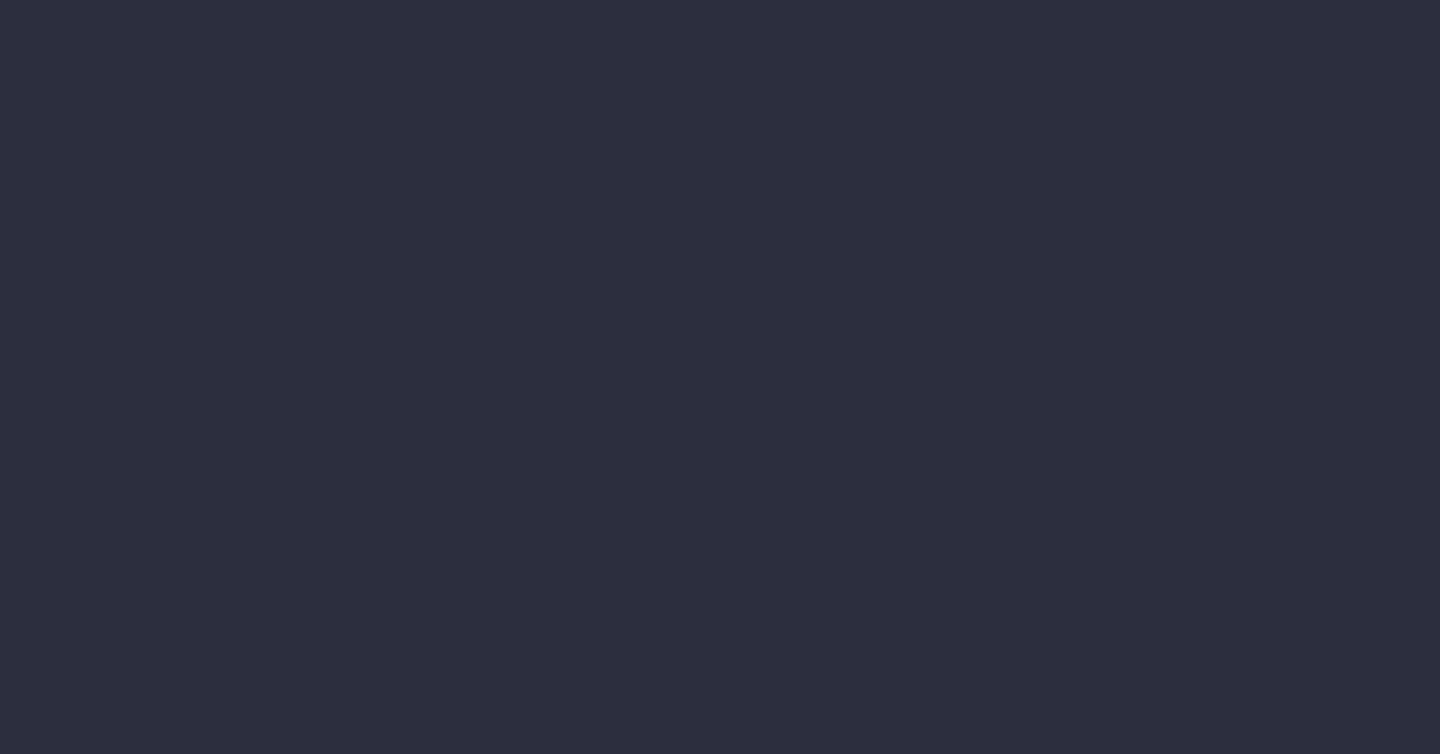 scroll, scrollTop: 0, scrollLeft: 0, axis: both 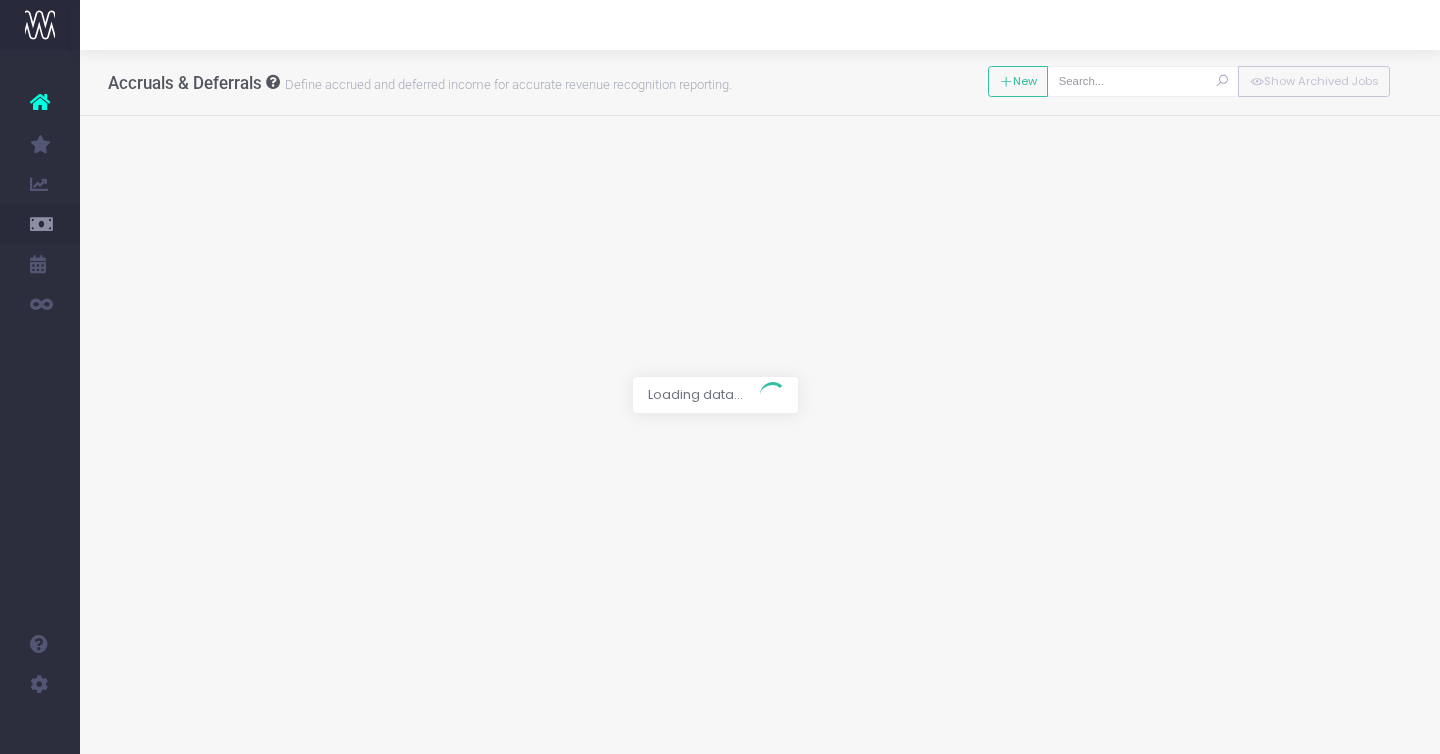 click at bounding box center [1143, 81] 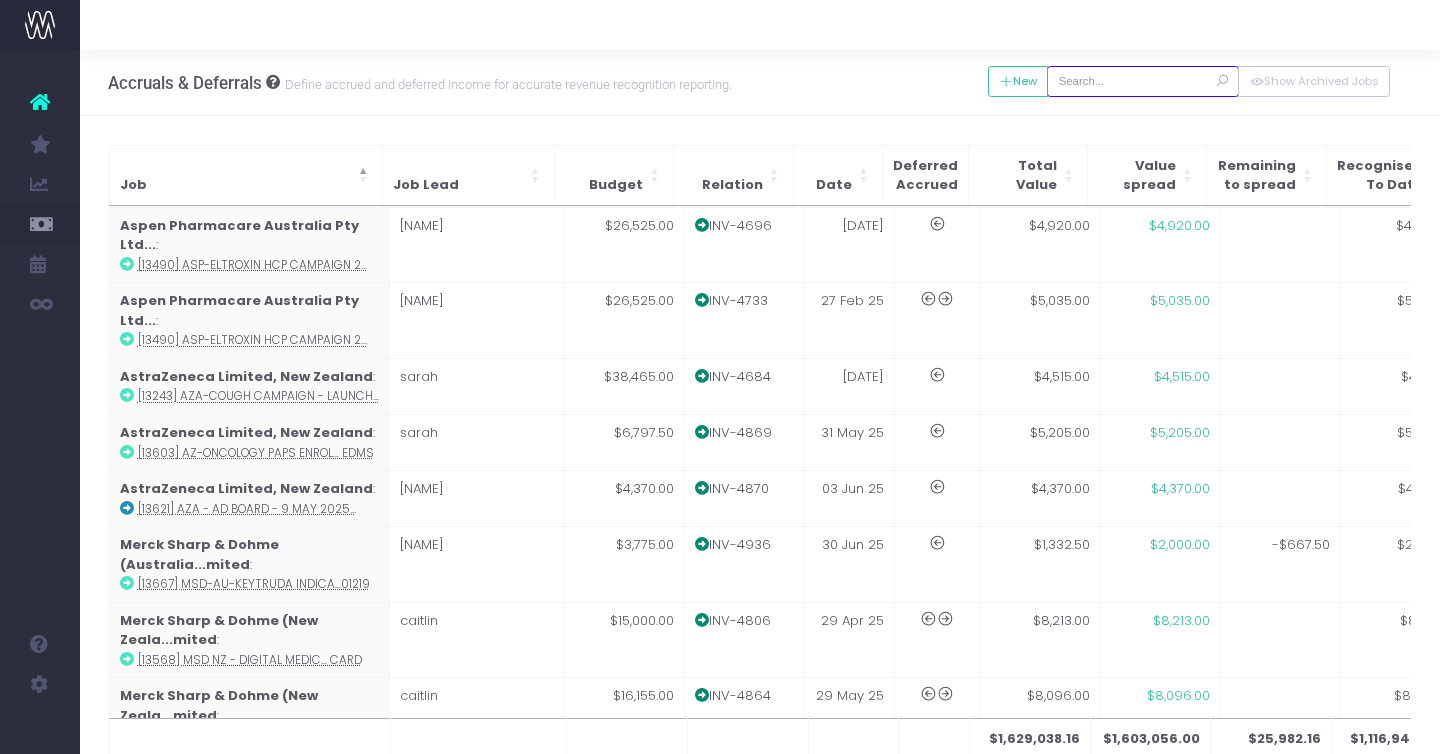 click at bounding box center [1143, 81] 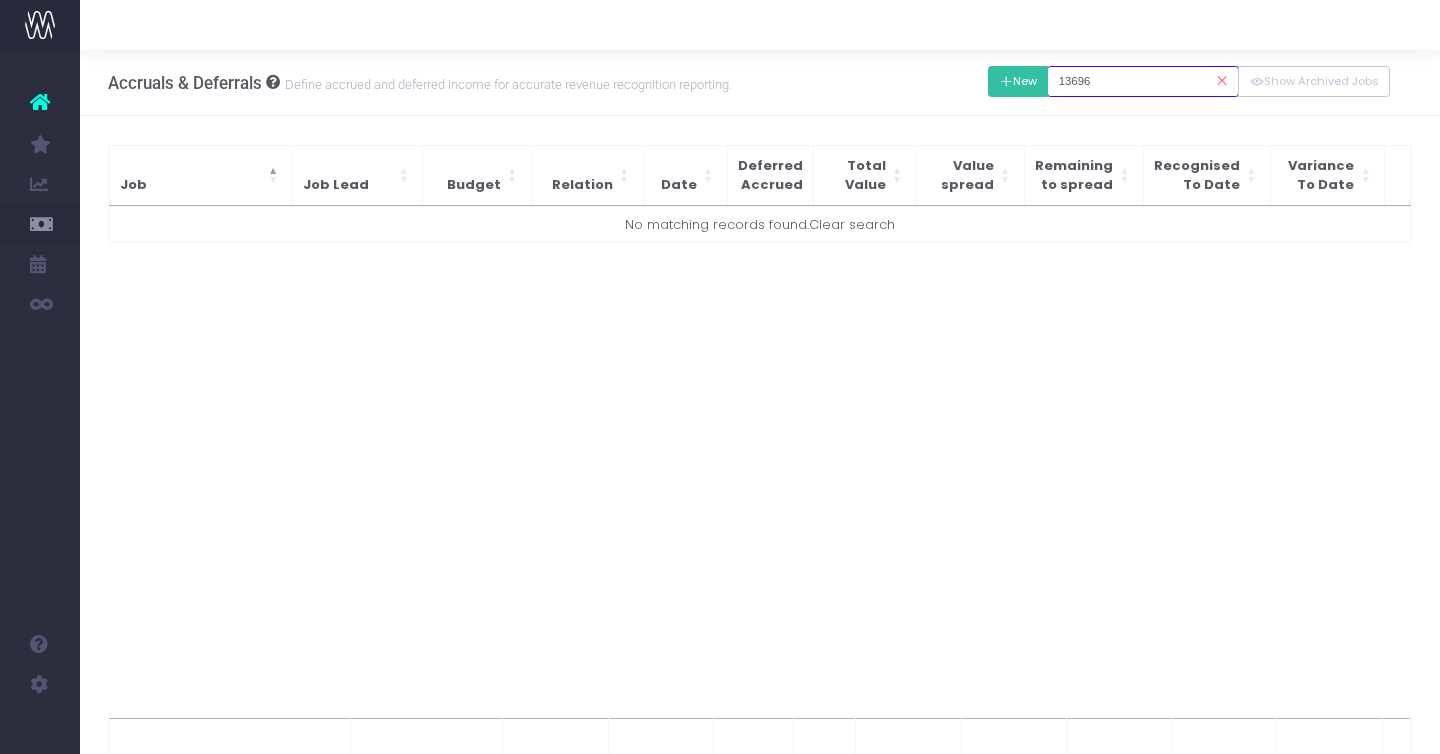 type on "13696" 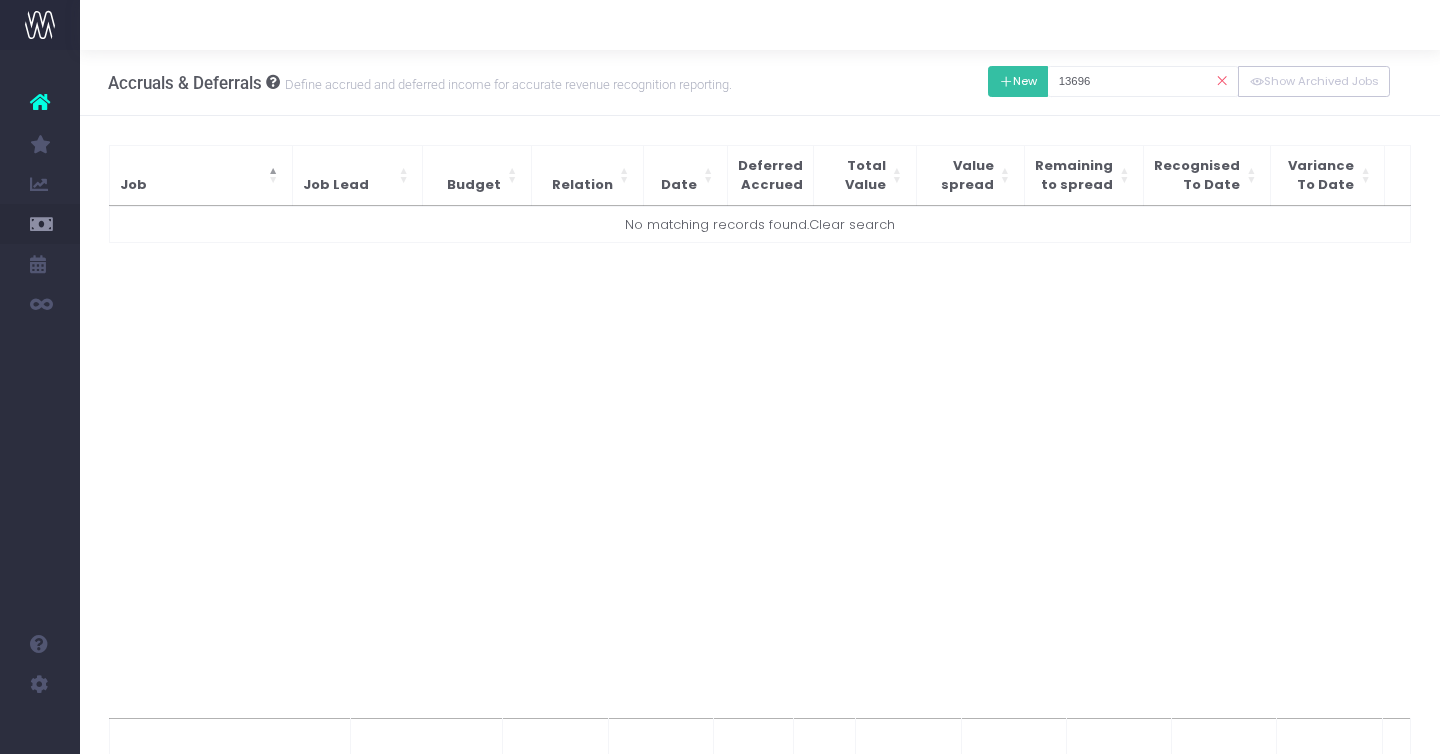 click at bounding box center [1006, 82] 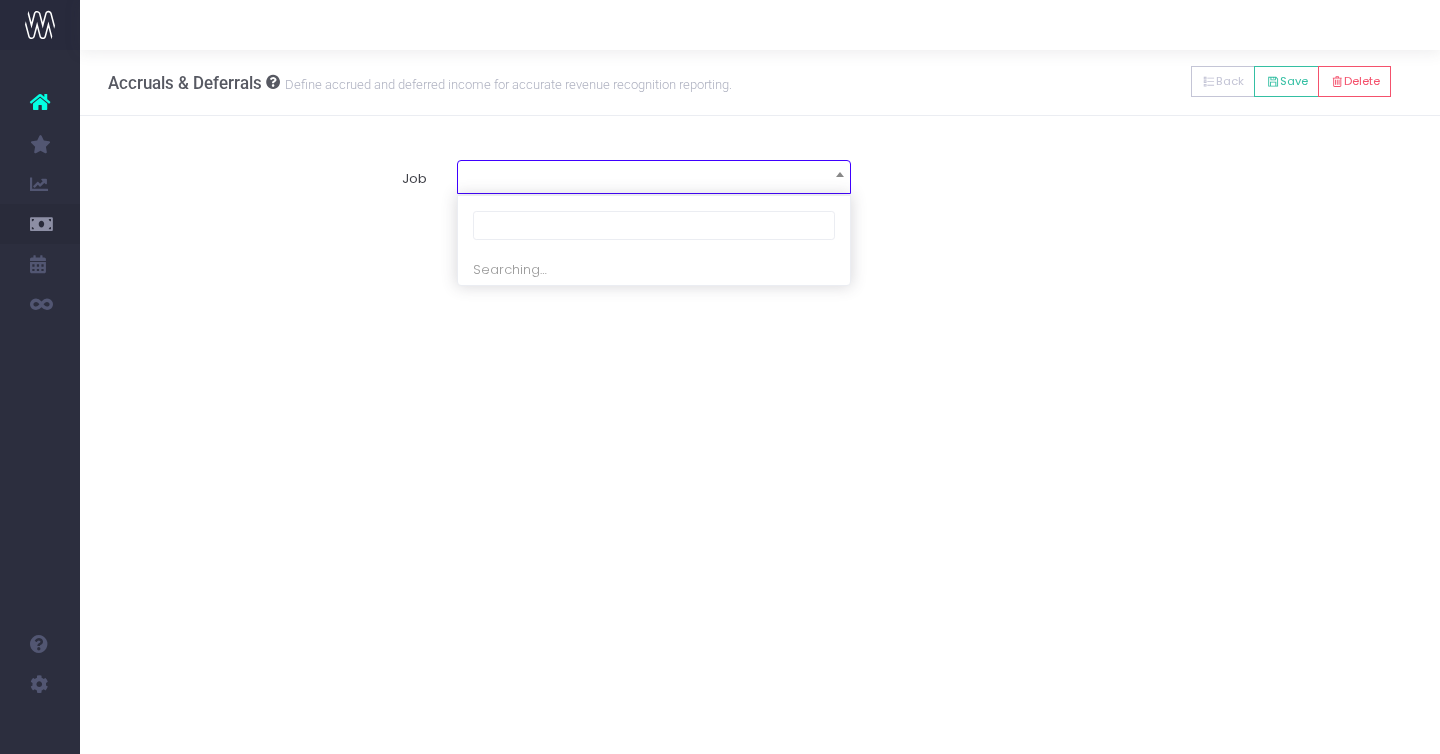 click at bounding box center [654, 175] 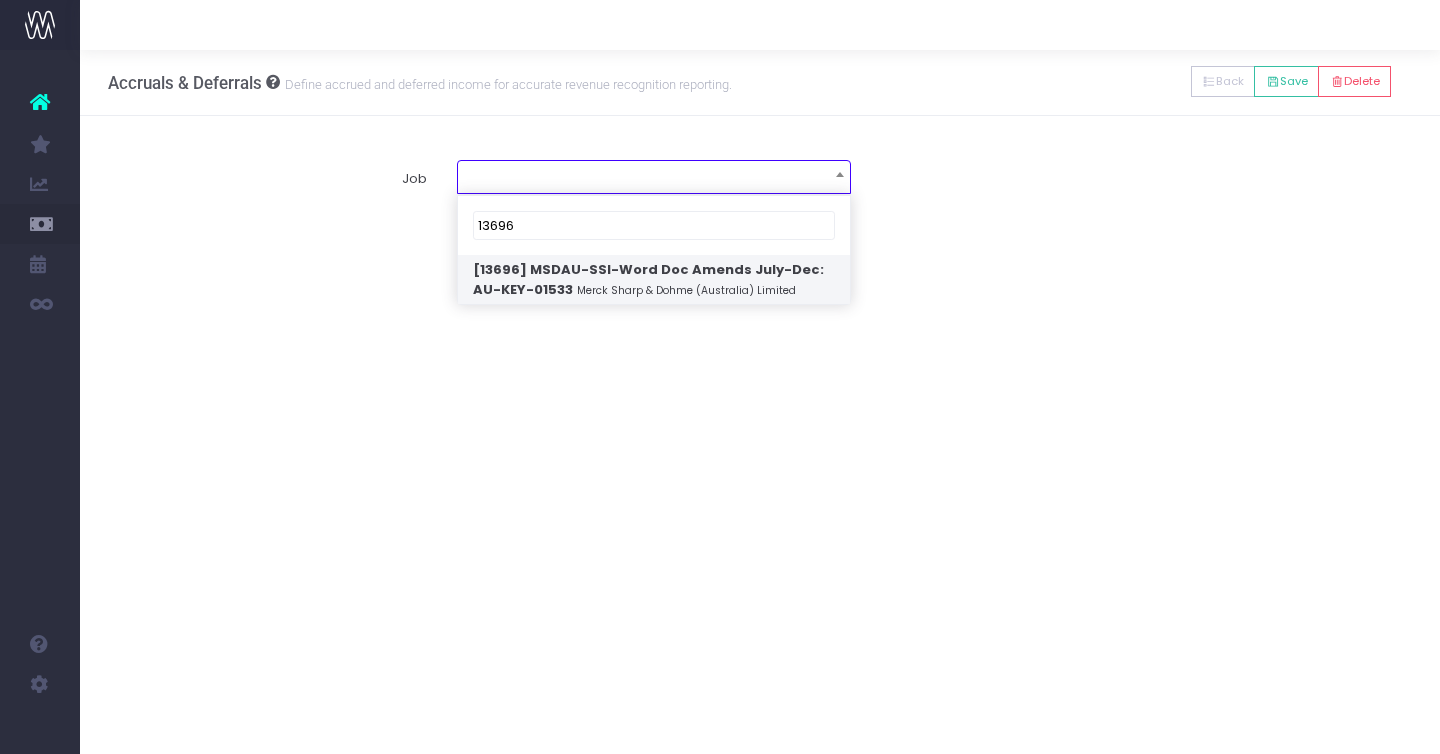 type on "13696" 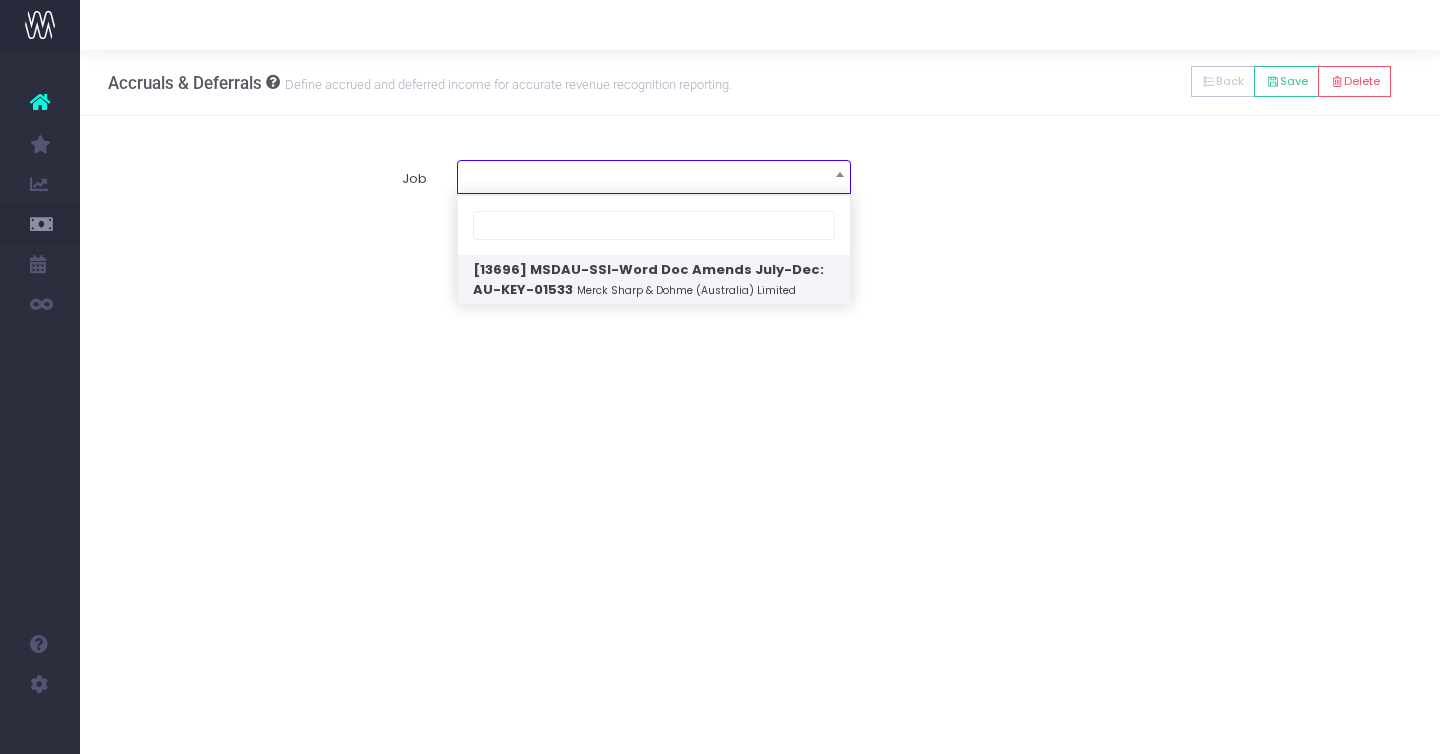 select on "1895847" 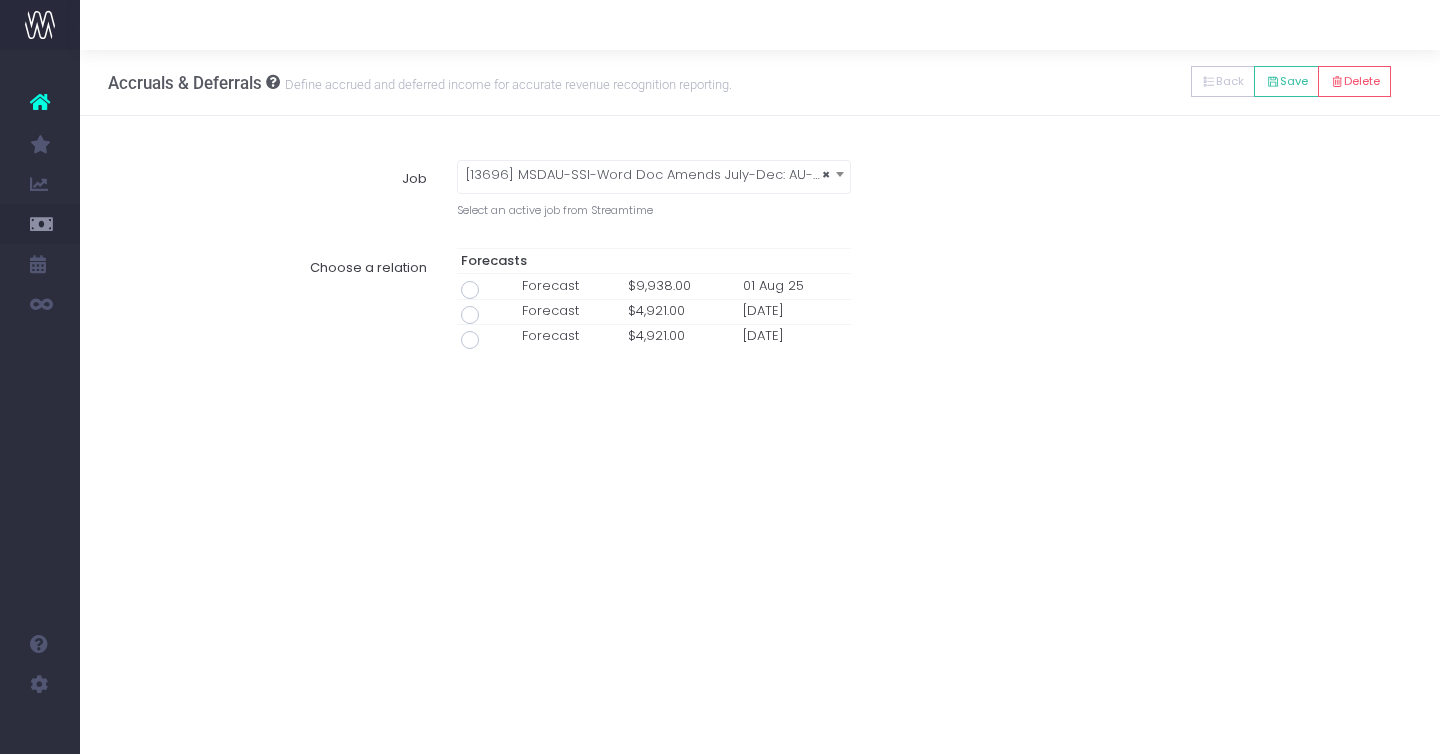 click at bounding box center (470, 290) 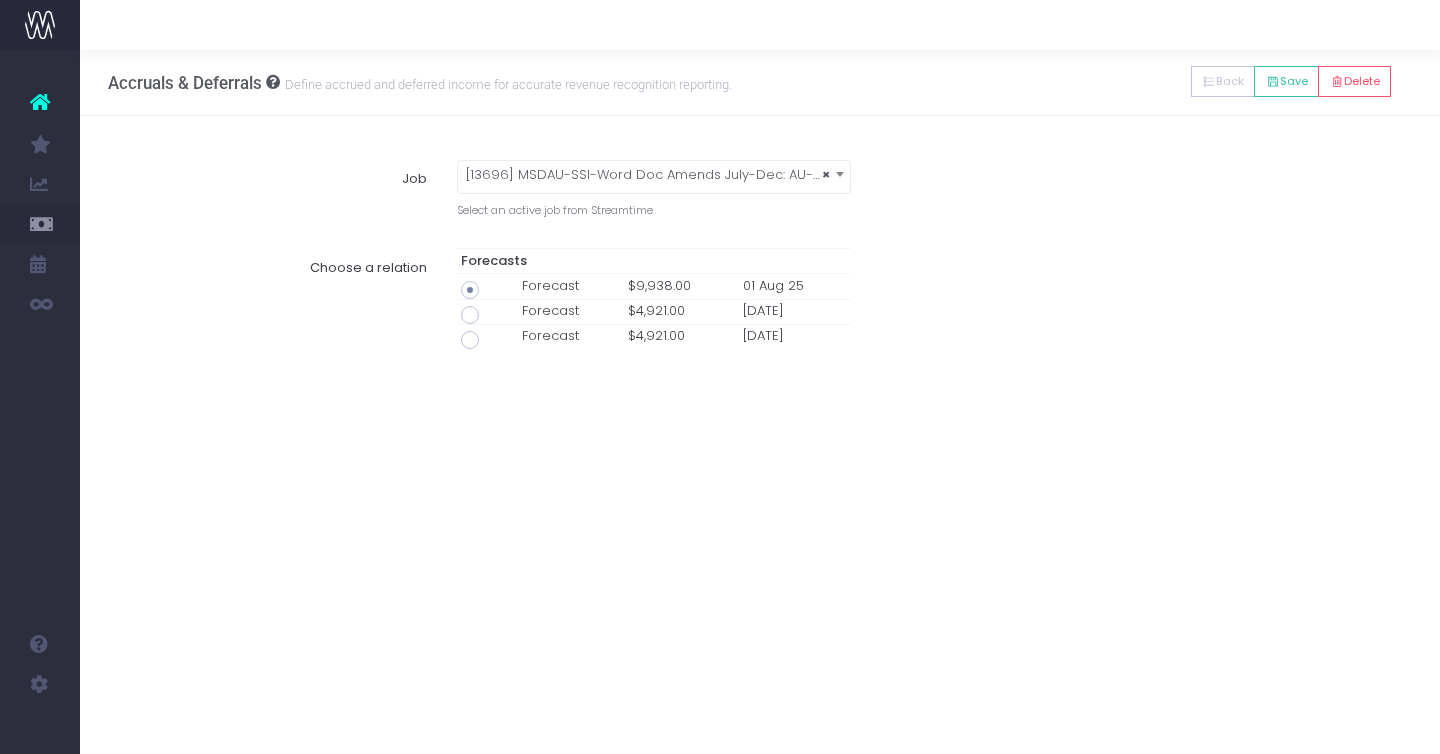 type on "Forecast / [DATE] / $[AMOUNT]" 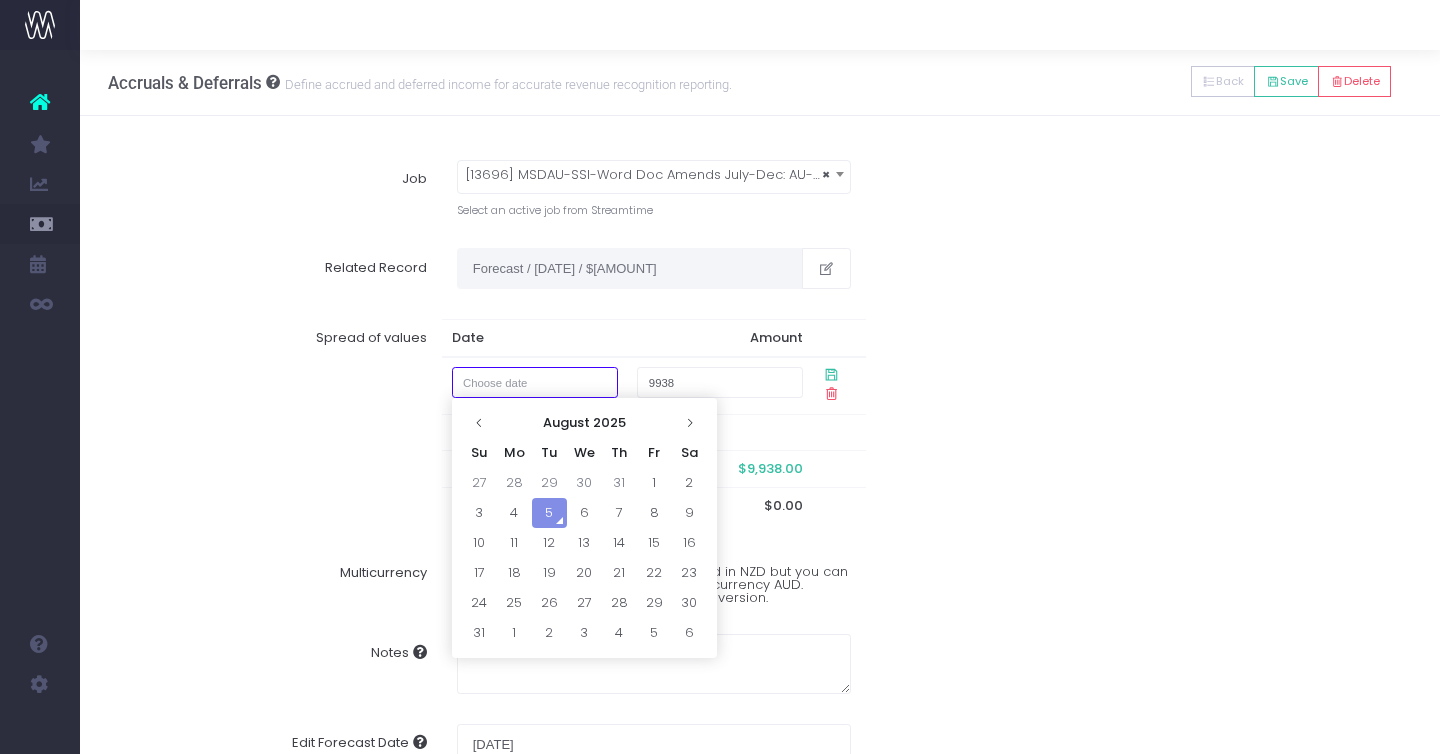click at bounding box center [535, 382] 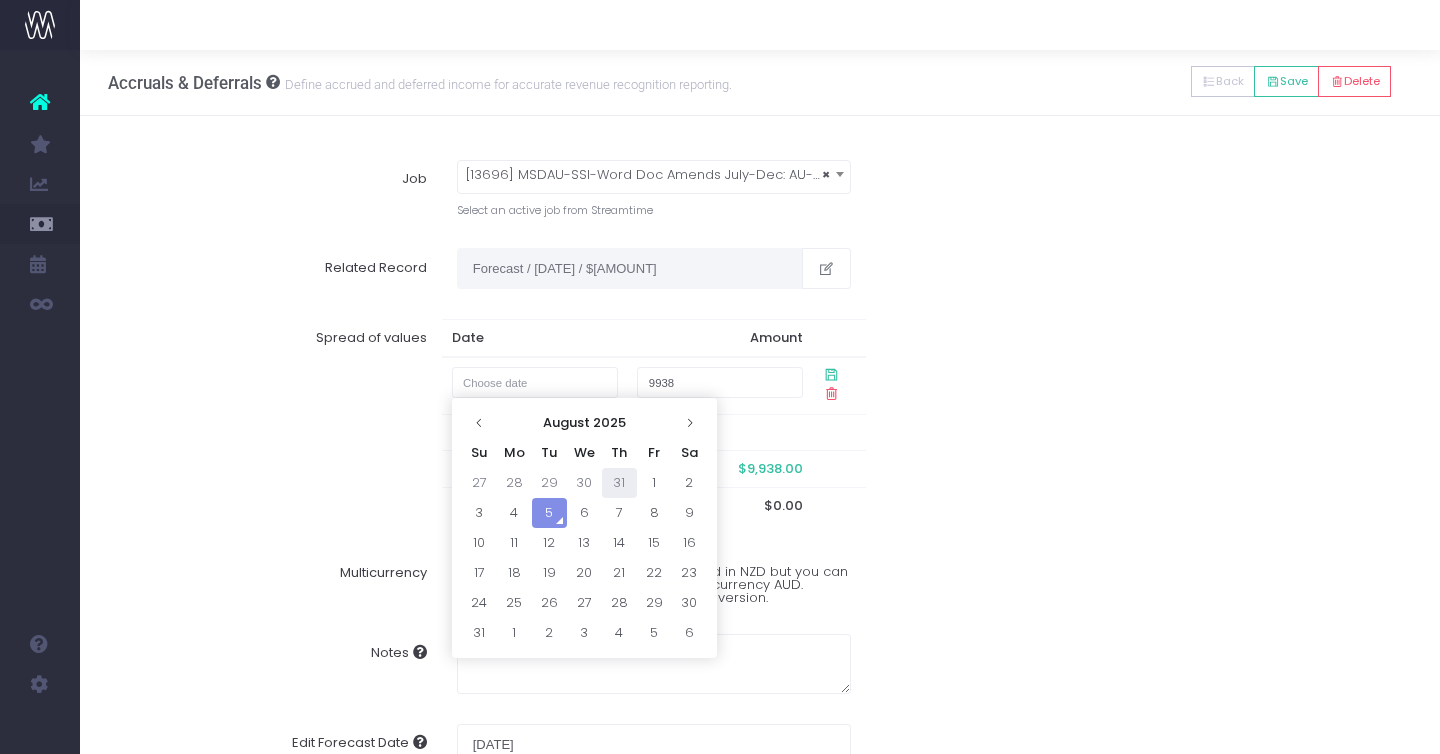 click on "31" at bounding box center (619, 483) 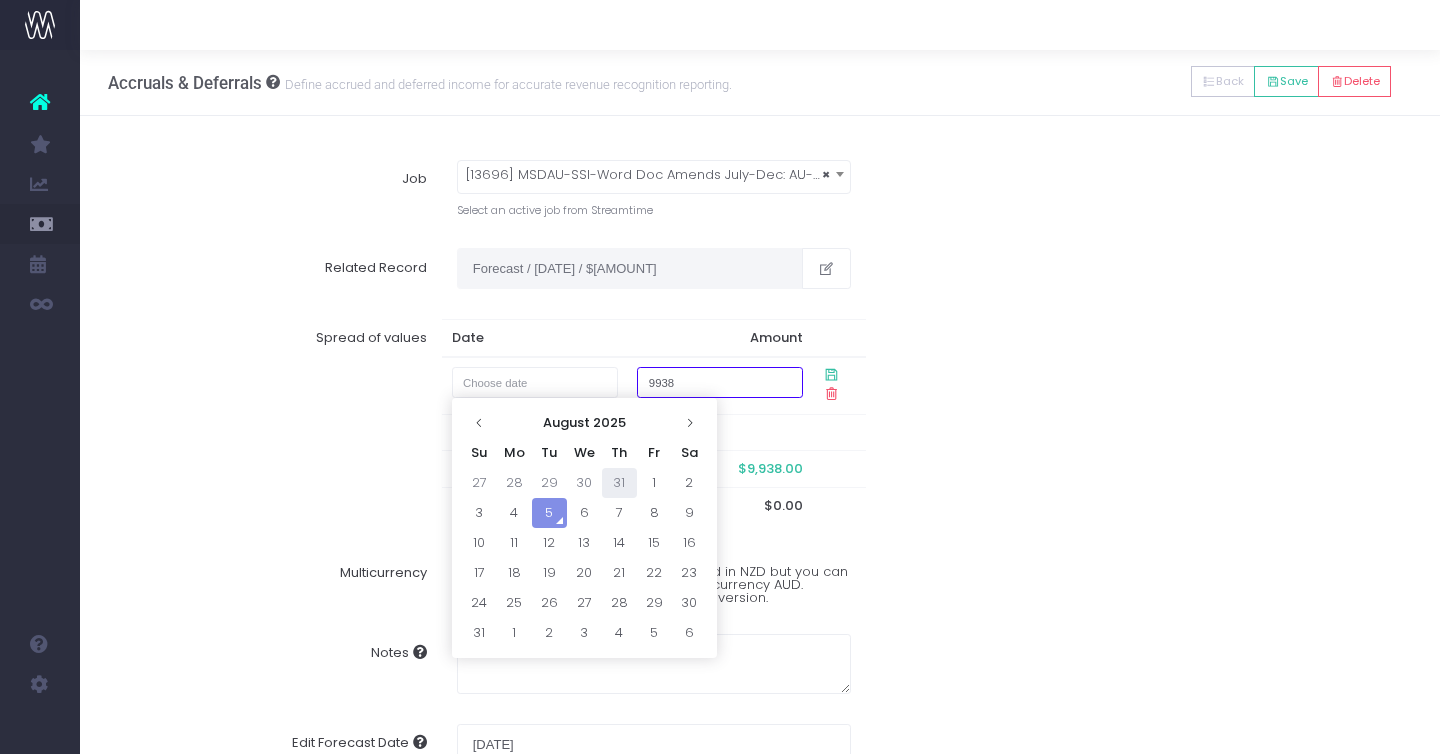 type on "[DATE]" 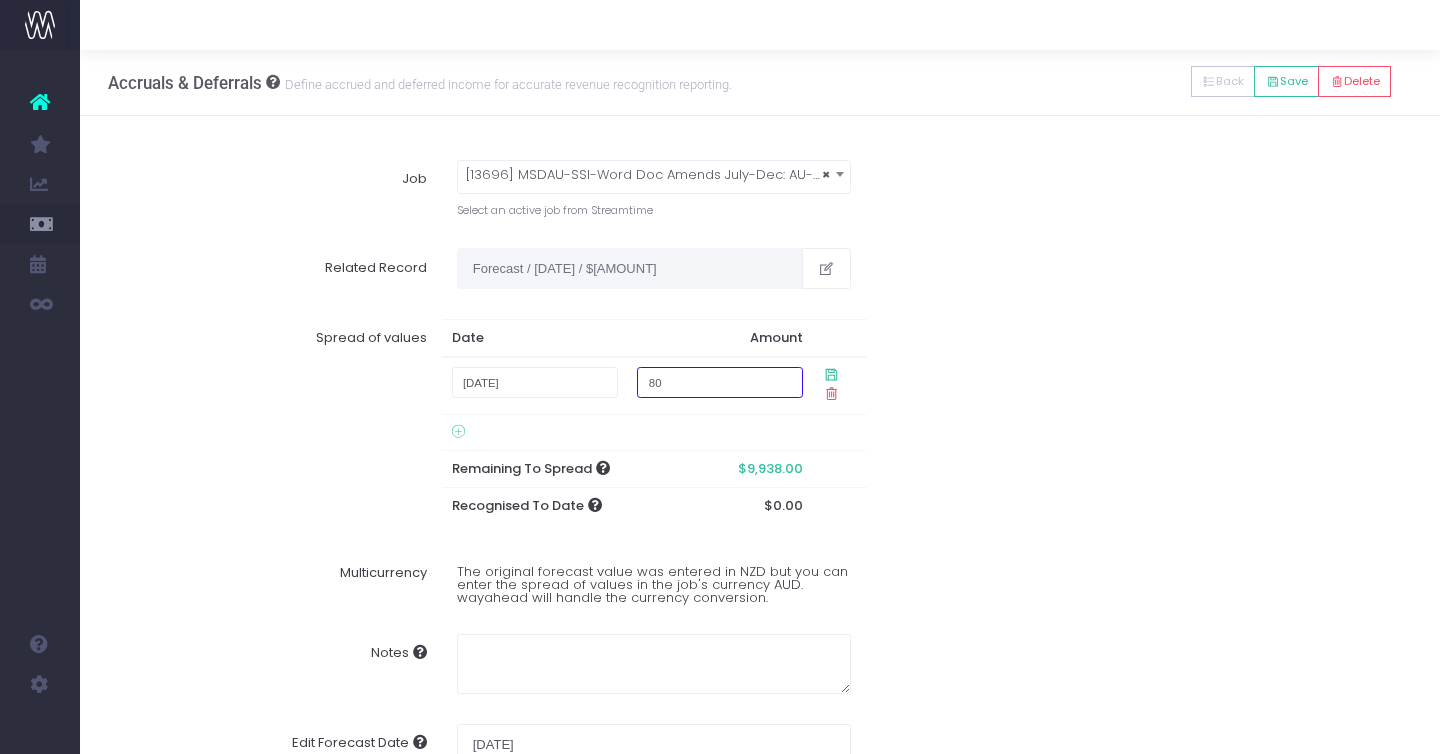 type on "800" 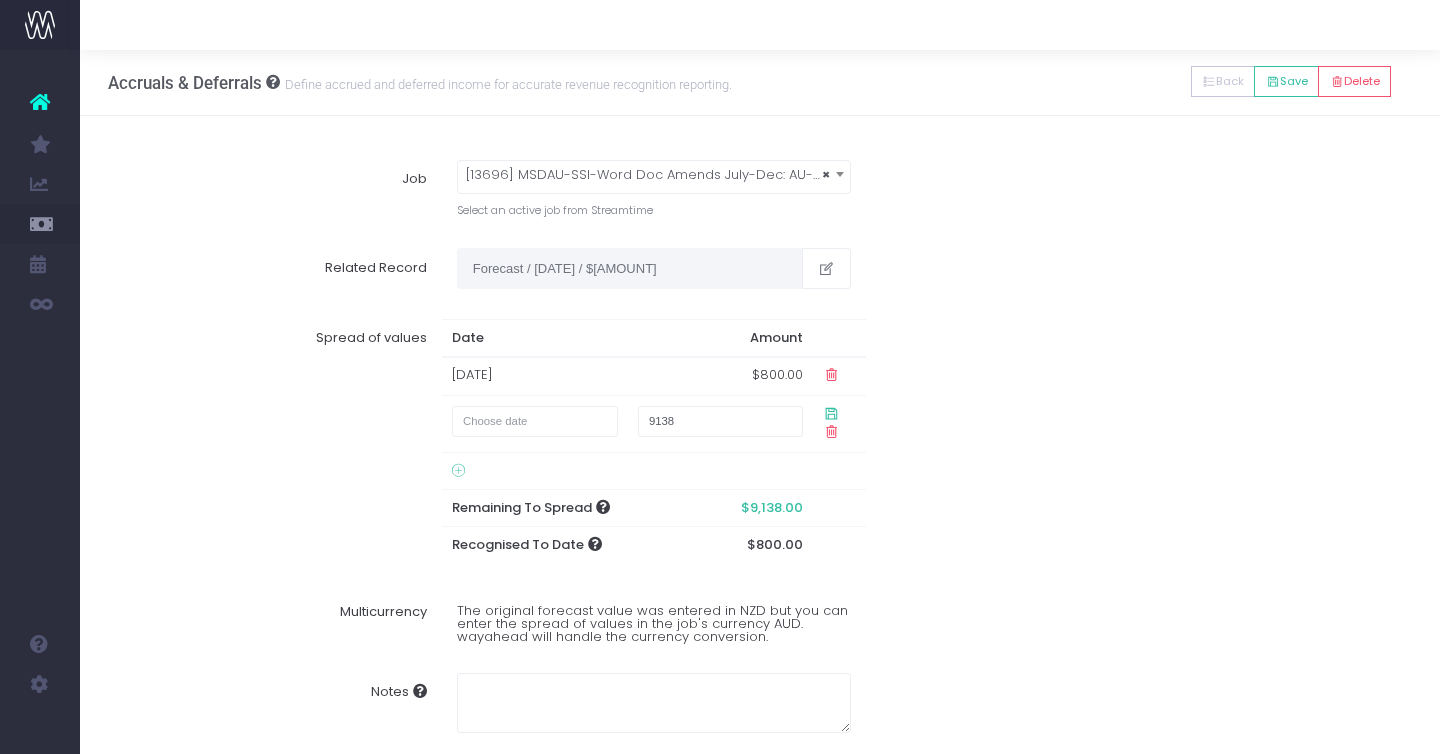 click on "Date
Amount
[DATE] $[AMOUNT]
[NUMBER]
Remaining To Spread
$[AMOUNT]
Recognised To Date
$[AMOUNT]" at bounding box center (654, 441) 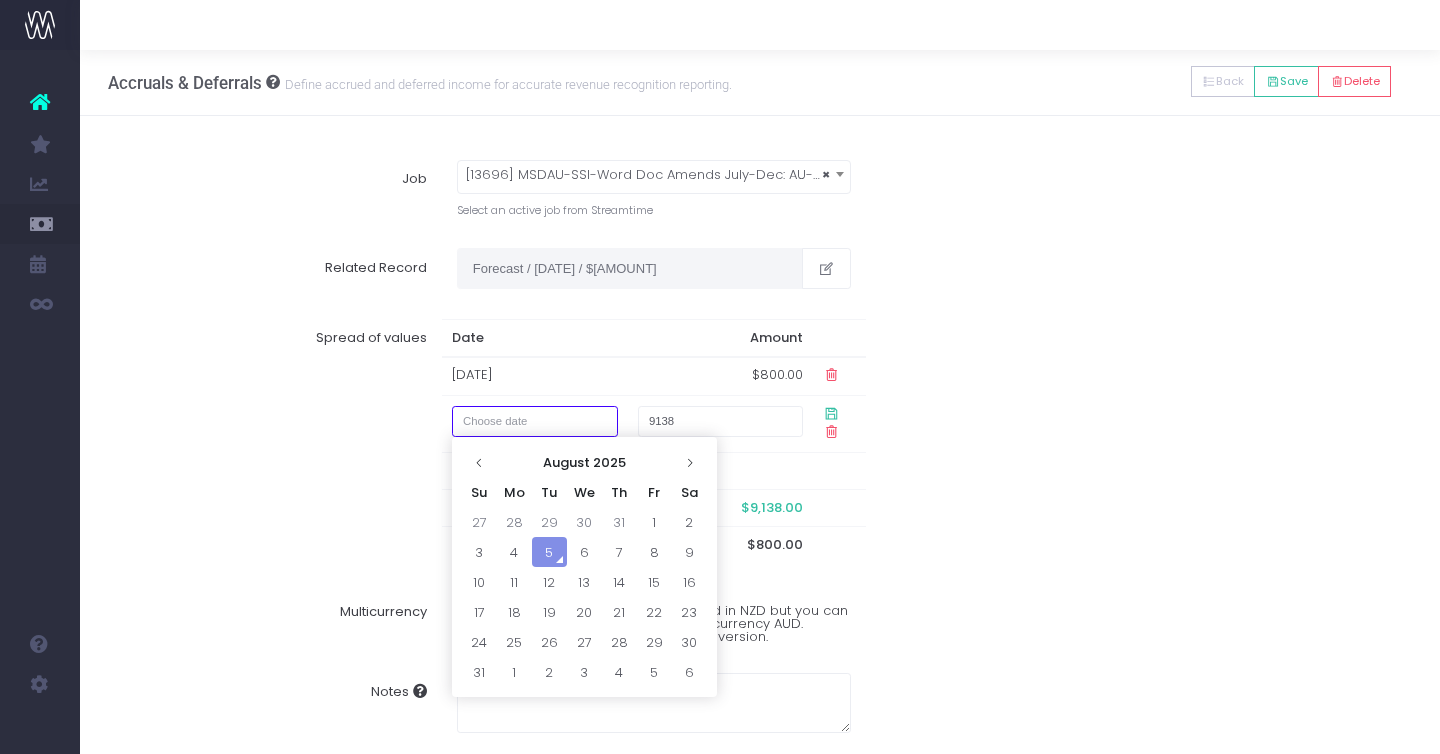 click at bounding box center (535, 421) 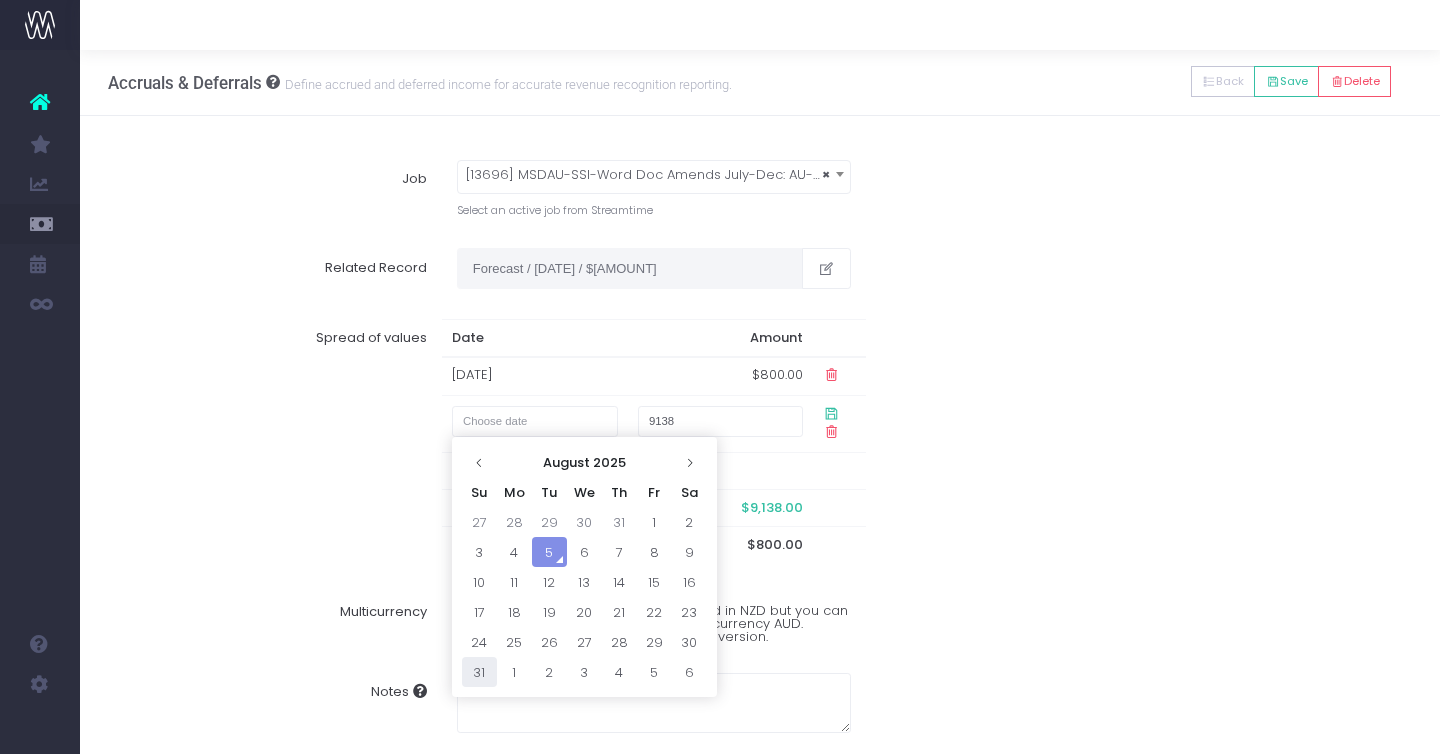 click on "31" at bounding box center (479, 672) 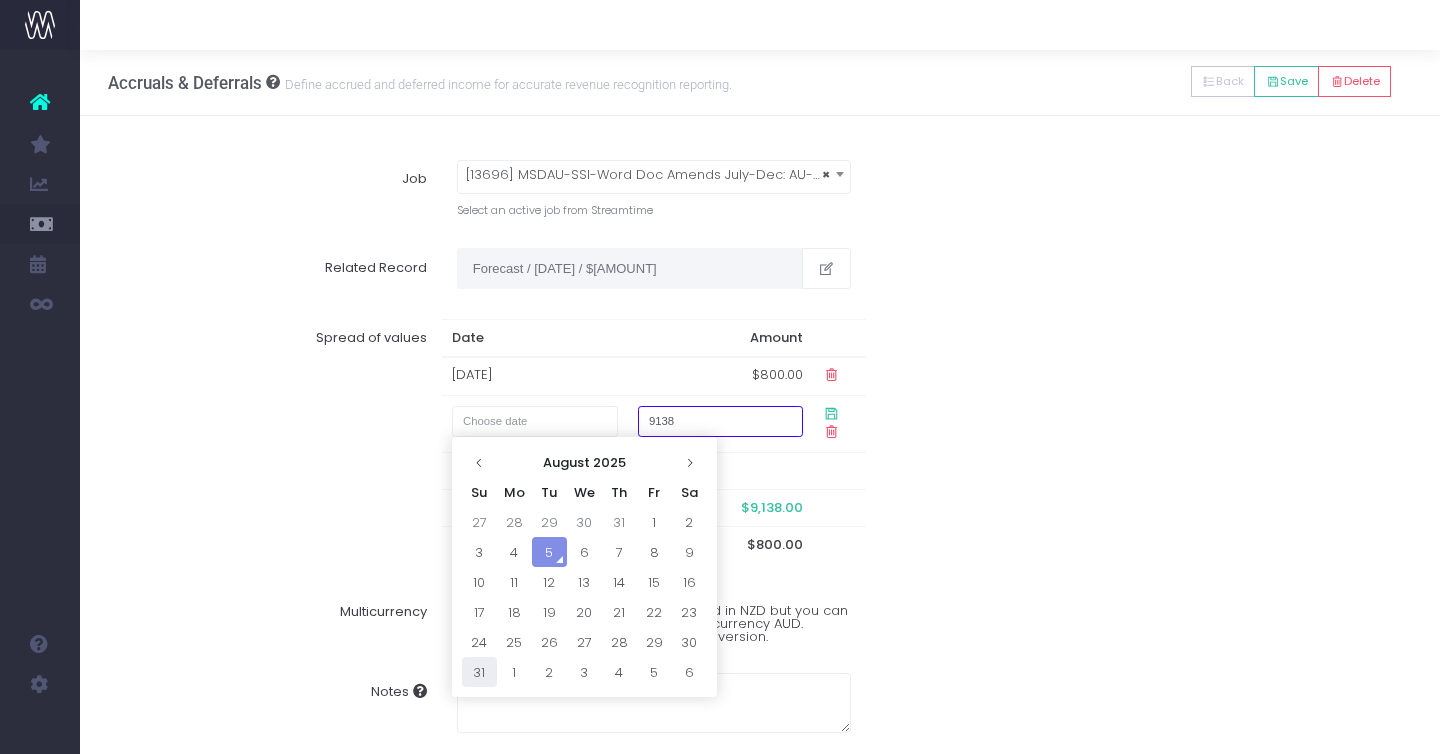type on "[DATE]" 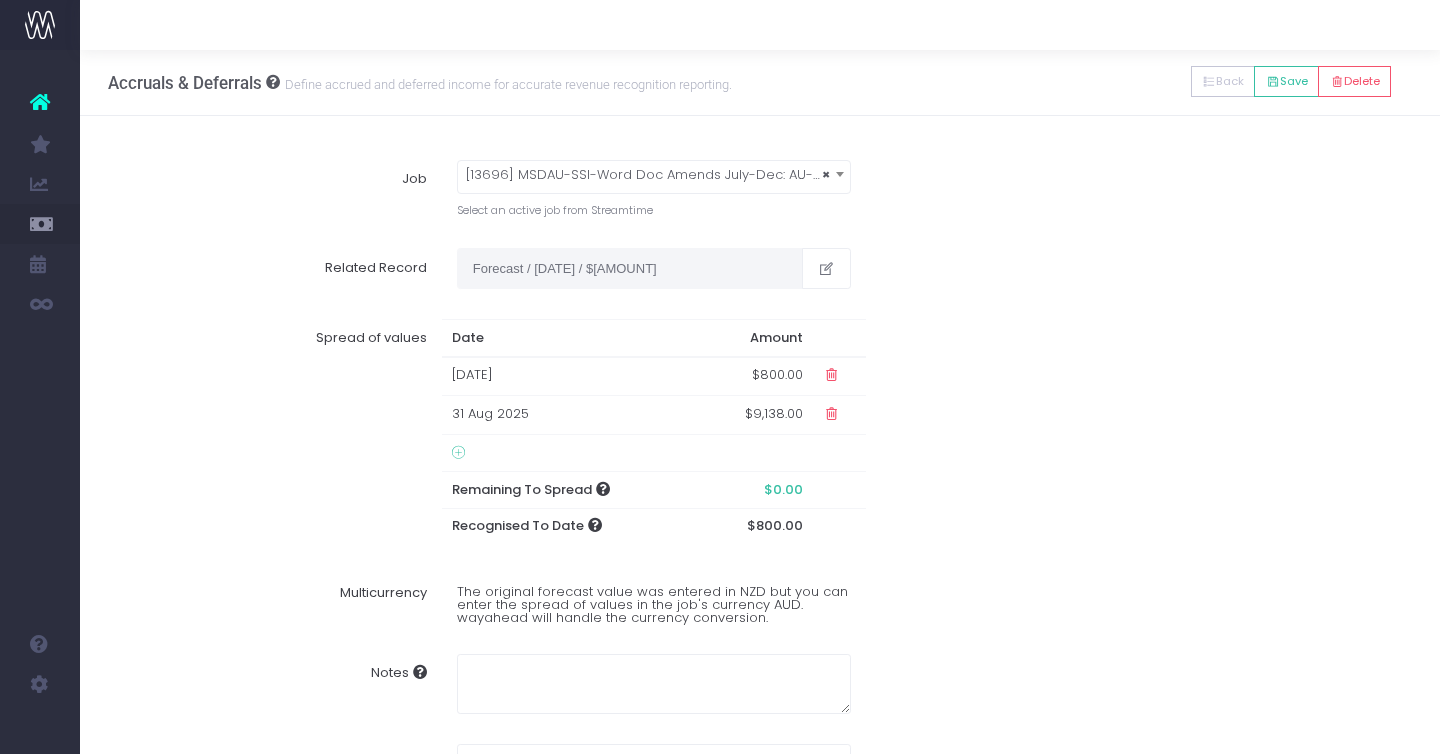 click on "Spread of values
Date
Amount
[DATE] $[AMOUNT]
[DATE] $[AMOUNT]
Remaining To Spread
$[AMOUNT]
Recognised To Date
$[AMOUNT]" at bounding box center (760, 432) 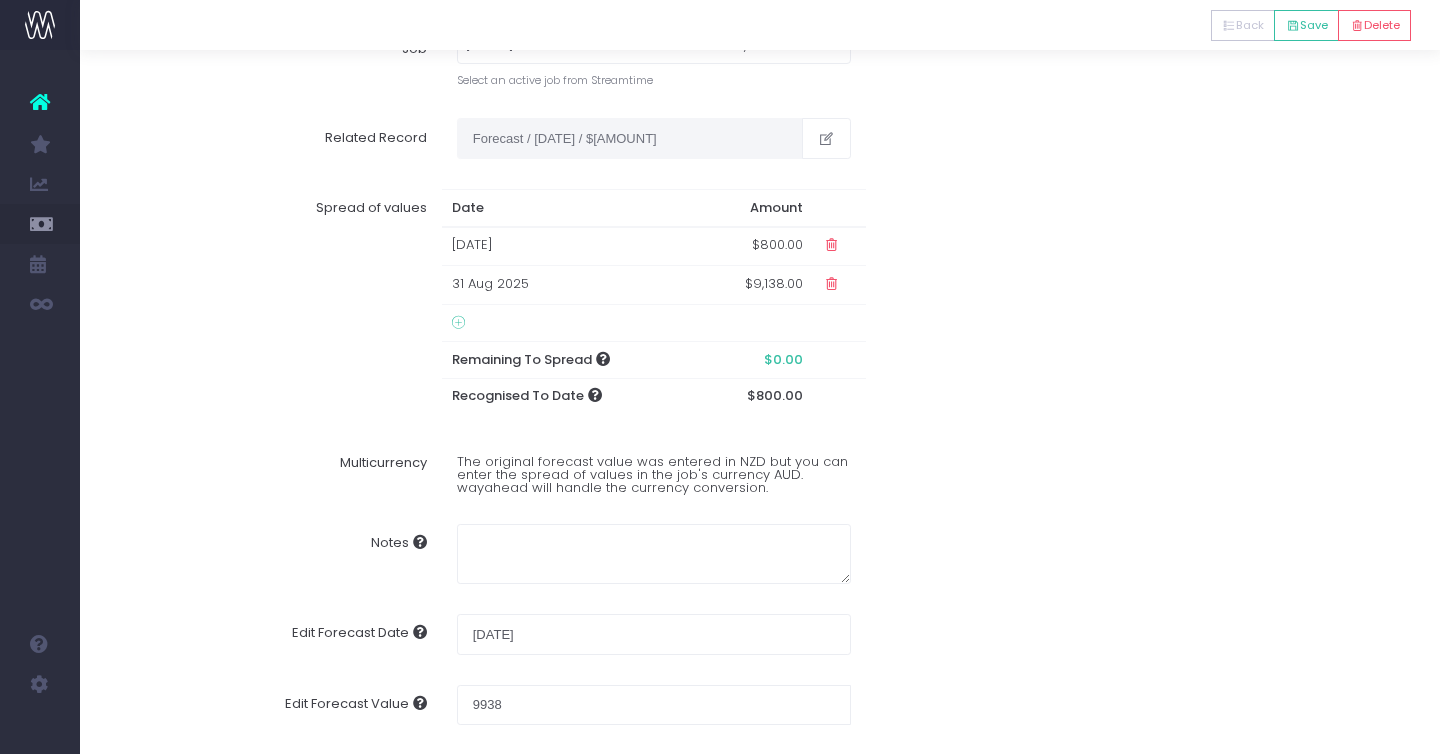 scroll, scrollTop: 0, scrollLeft: 0, axis: both 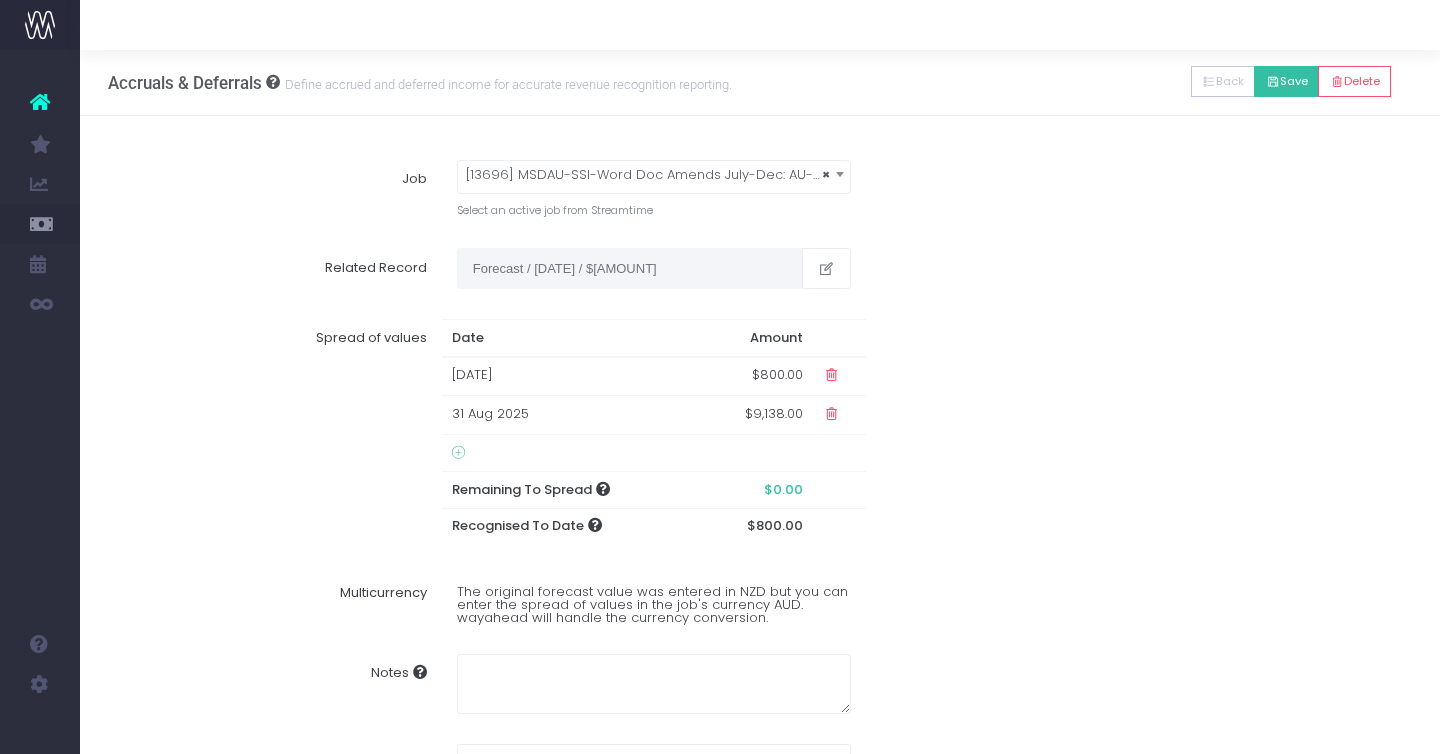 click on "Save" at bounding box center [1286, 81] 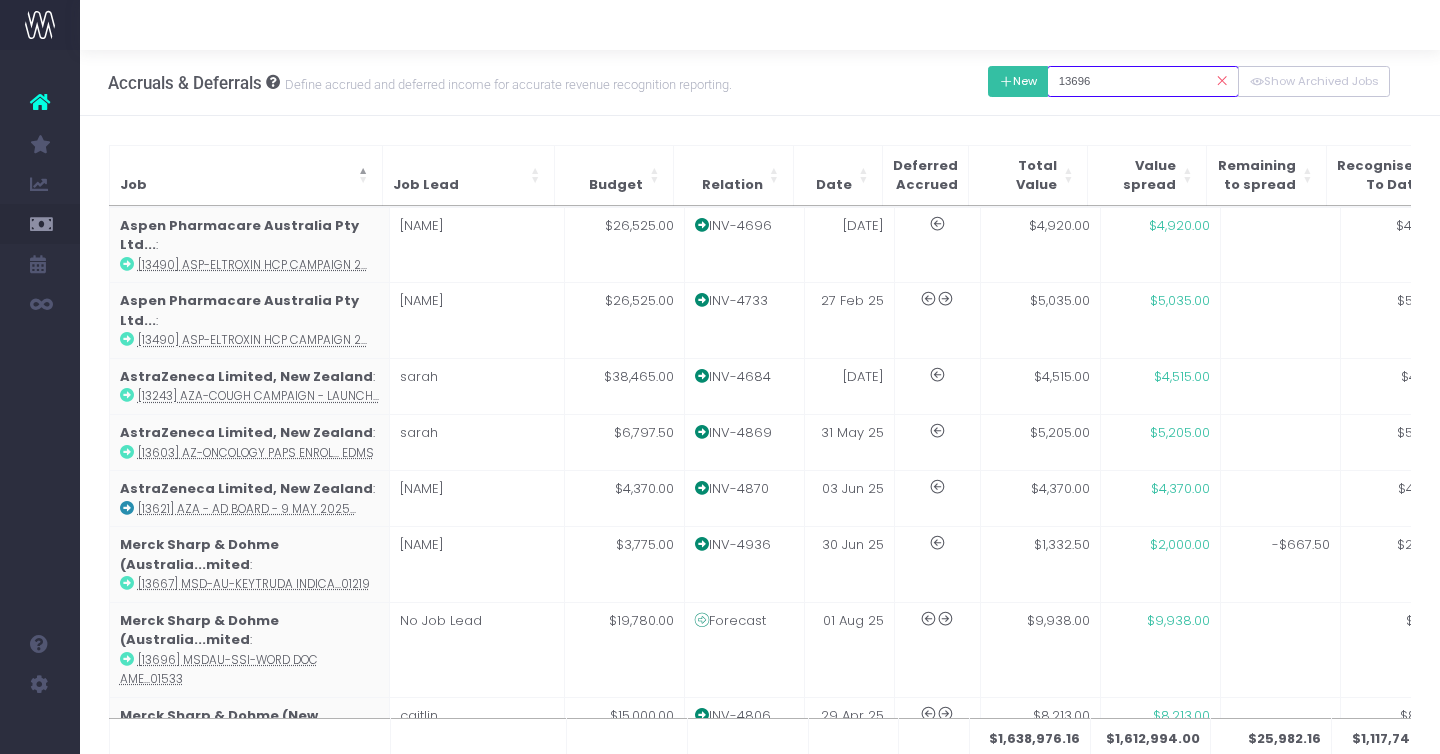 drag, startPoint x: 1144, startPoint y: 75, endPoint x: 1031, endPoint y: 75, distance: 113 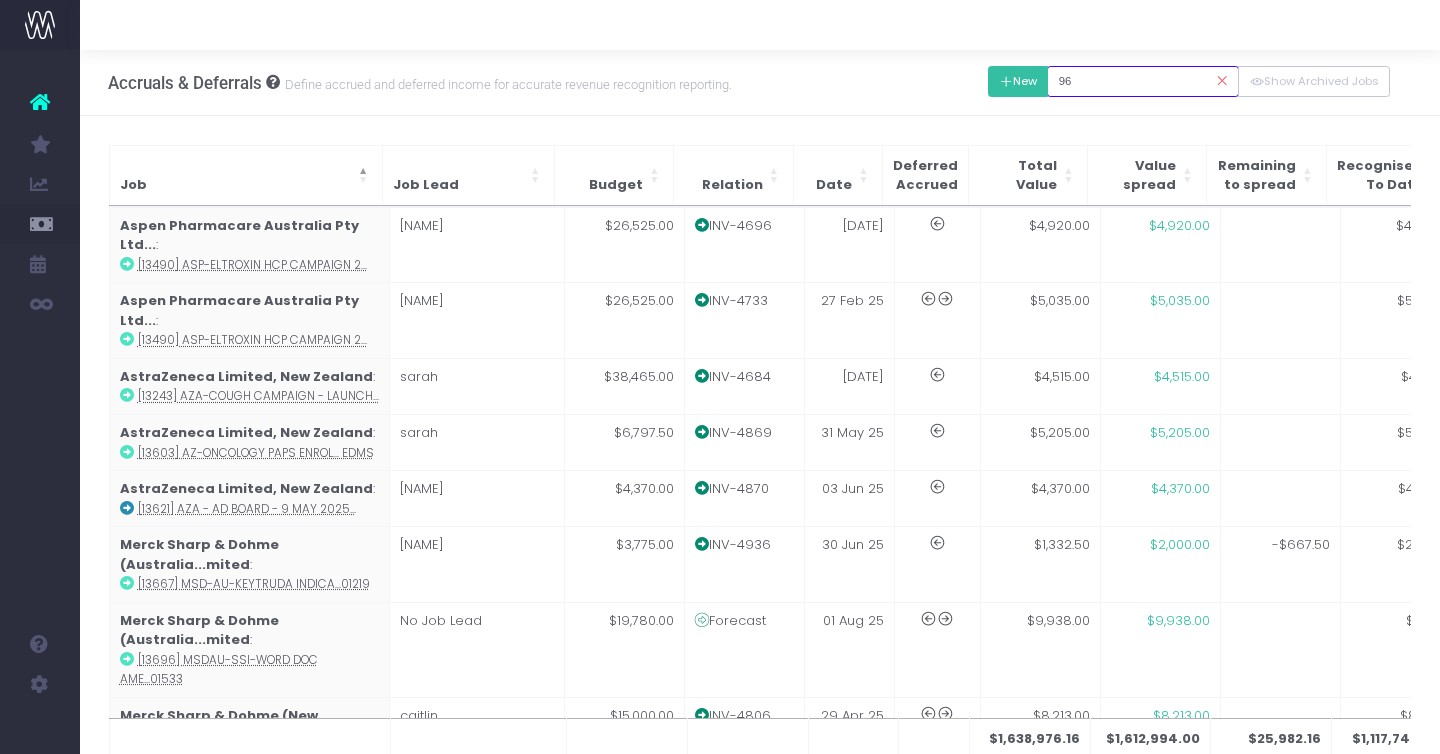 type on "6" 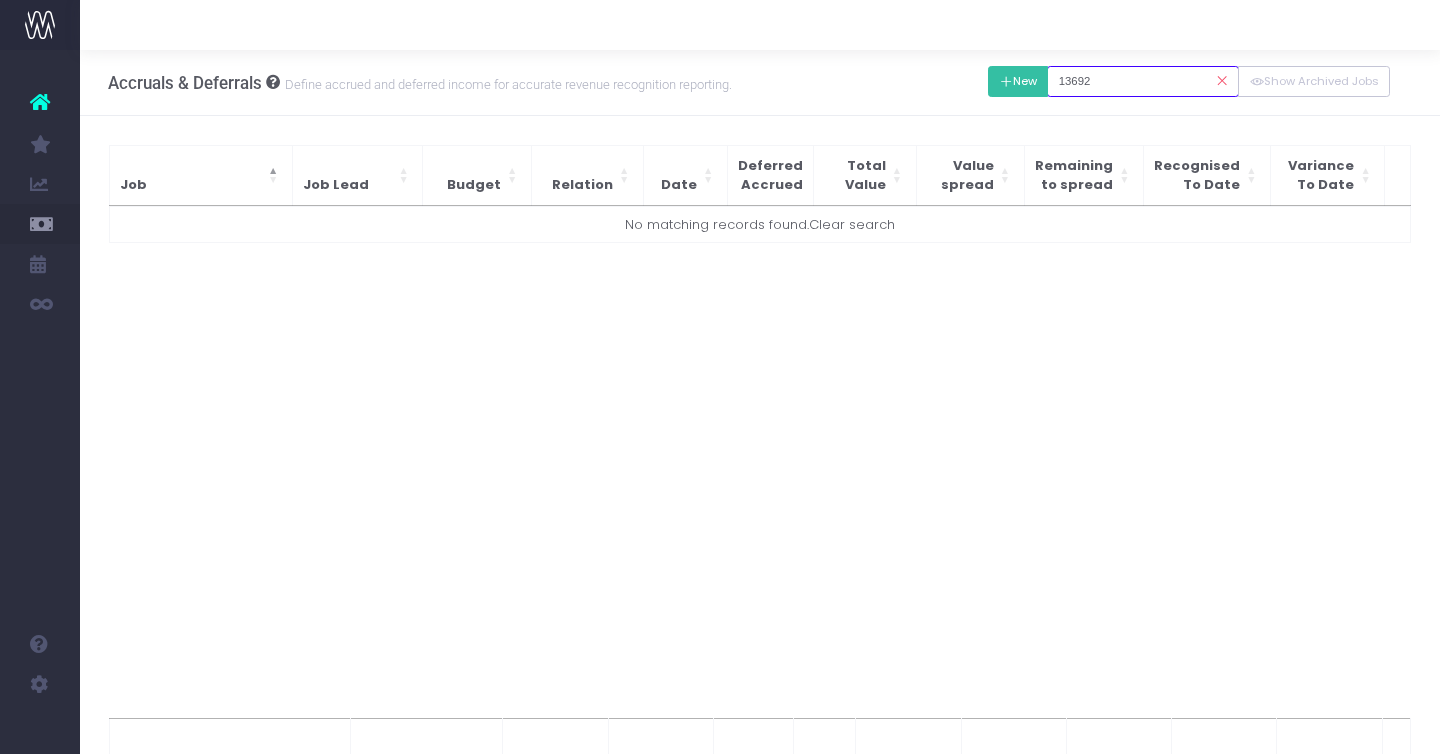 type on "13692" 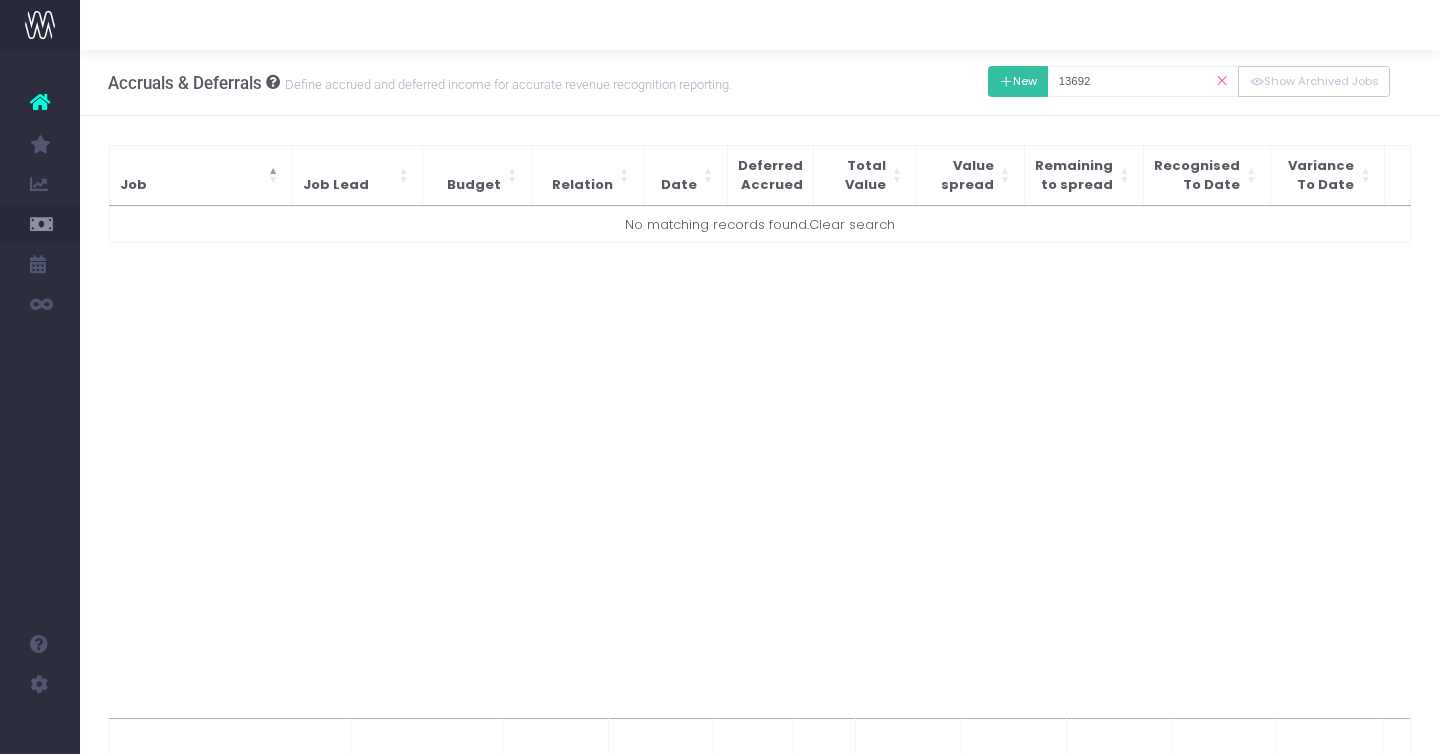 click at bounding box center (1006, 82) 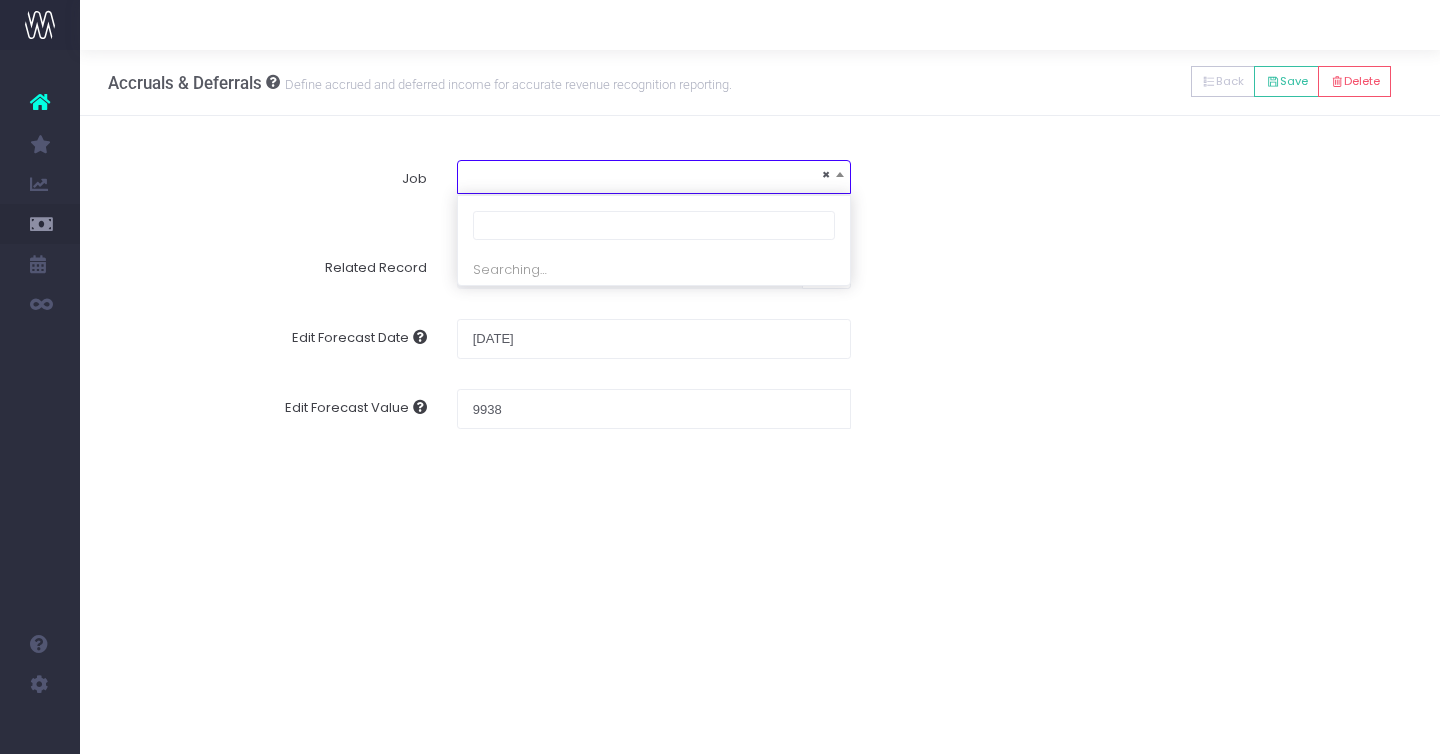click on "×" at bounding box center (654, 175) 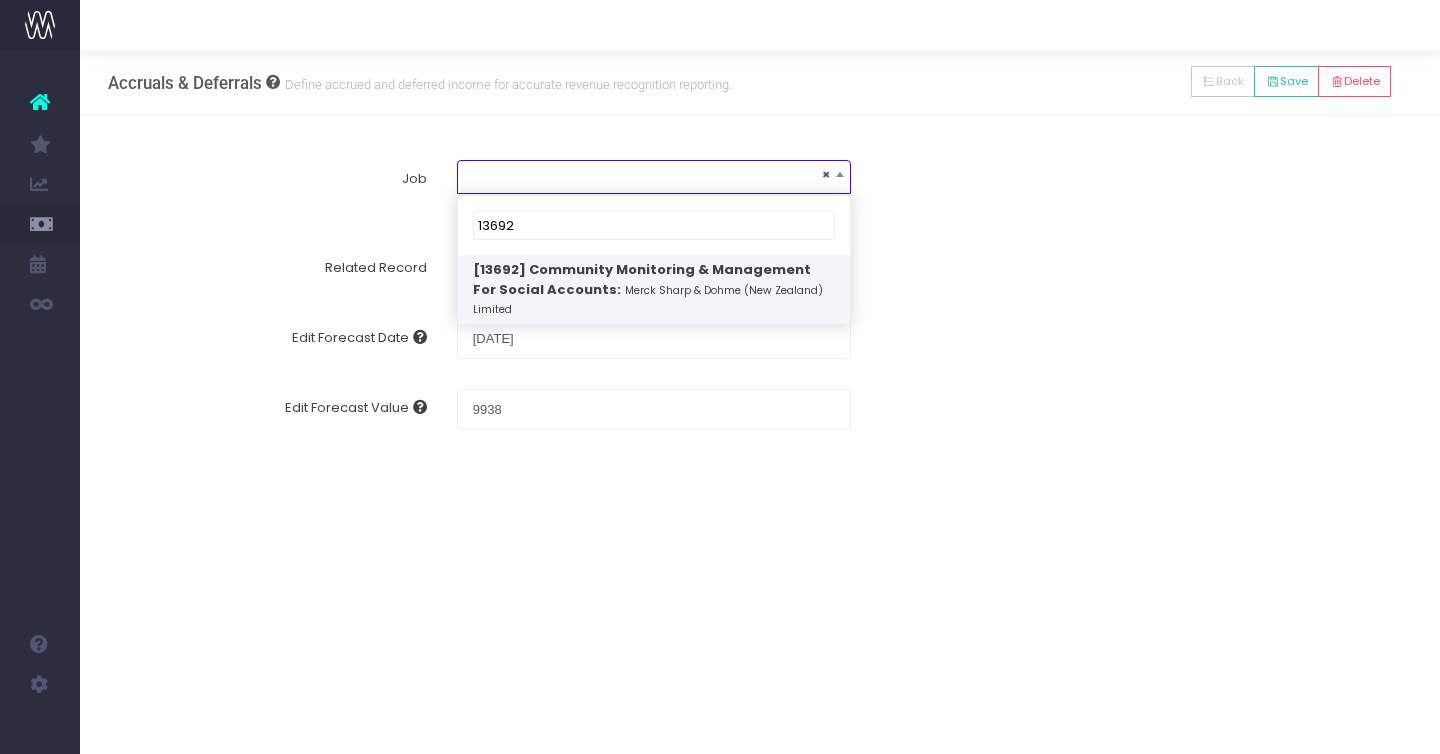 type on "13692" 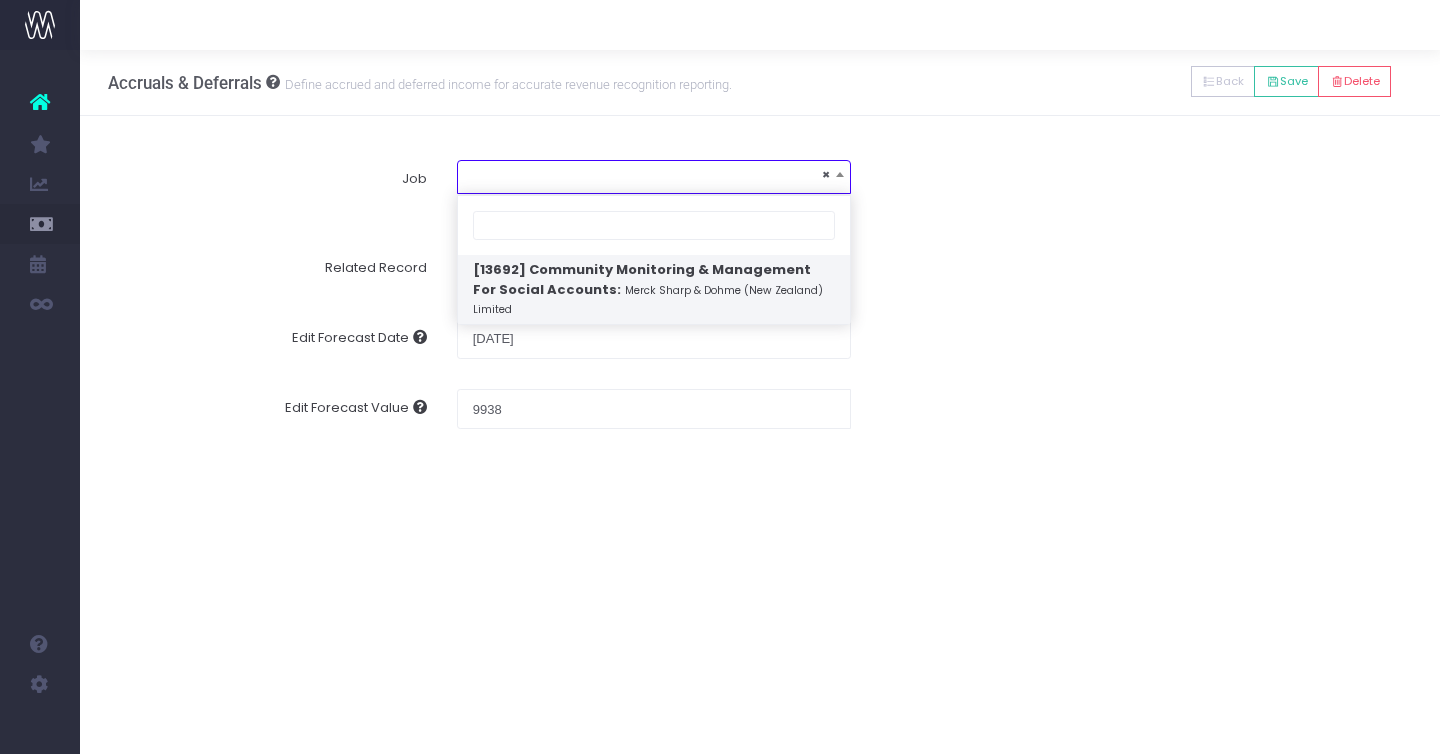 select on "1889445" 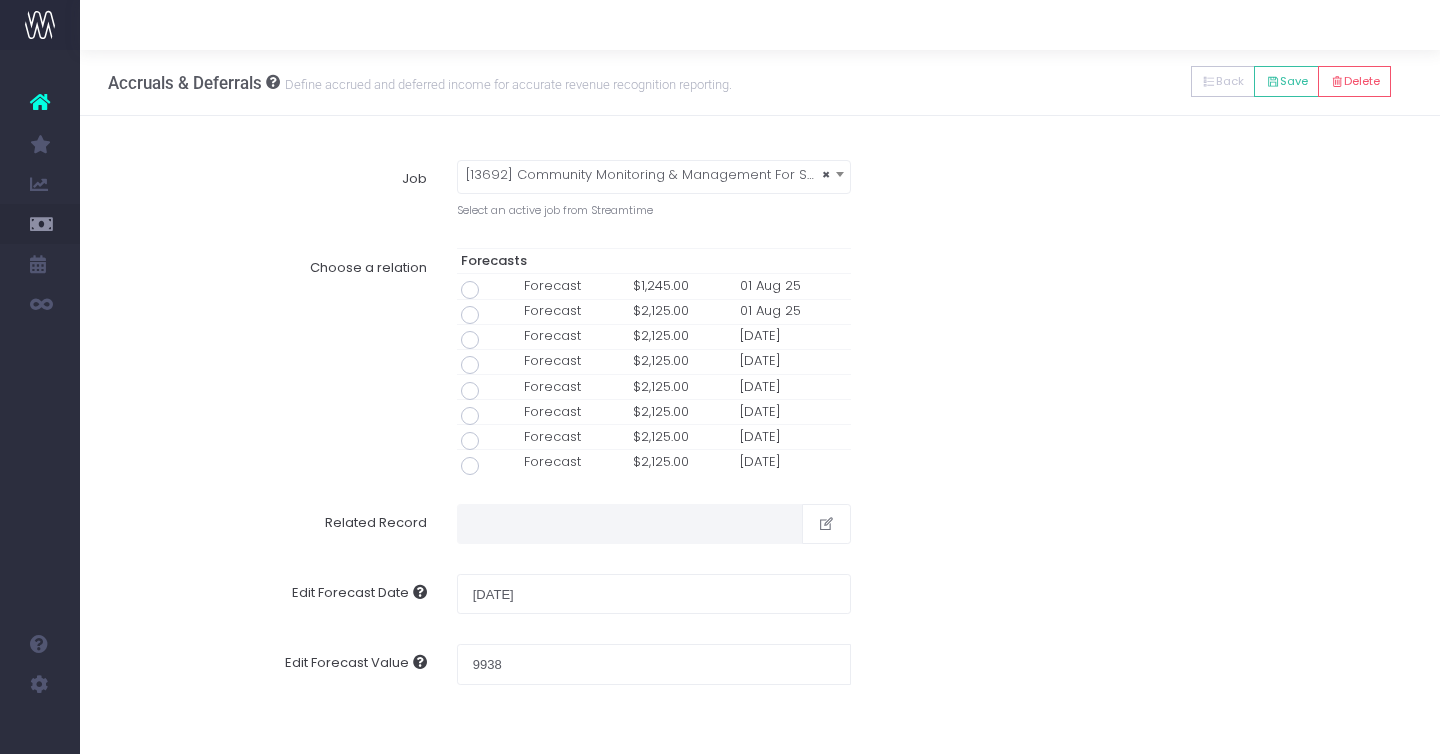 click at bounding box center (470, 290) 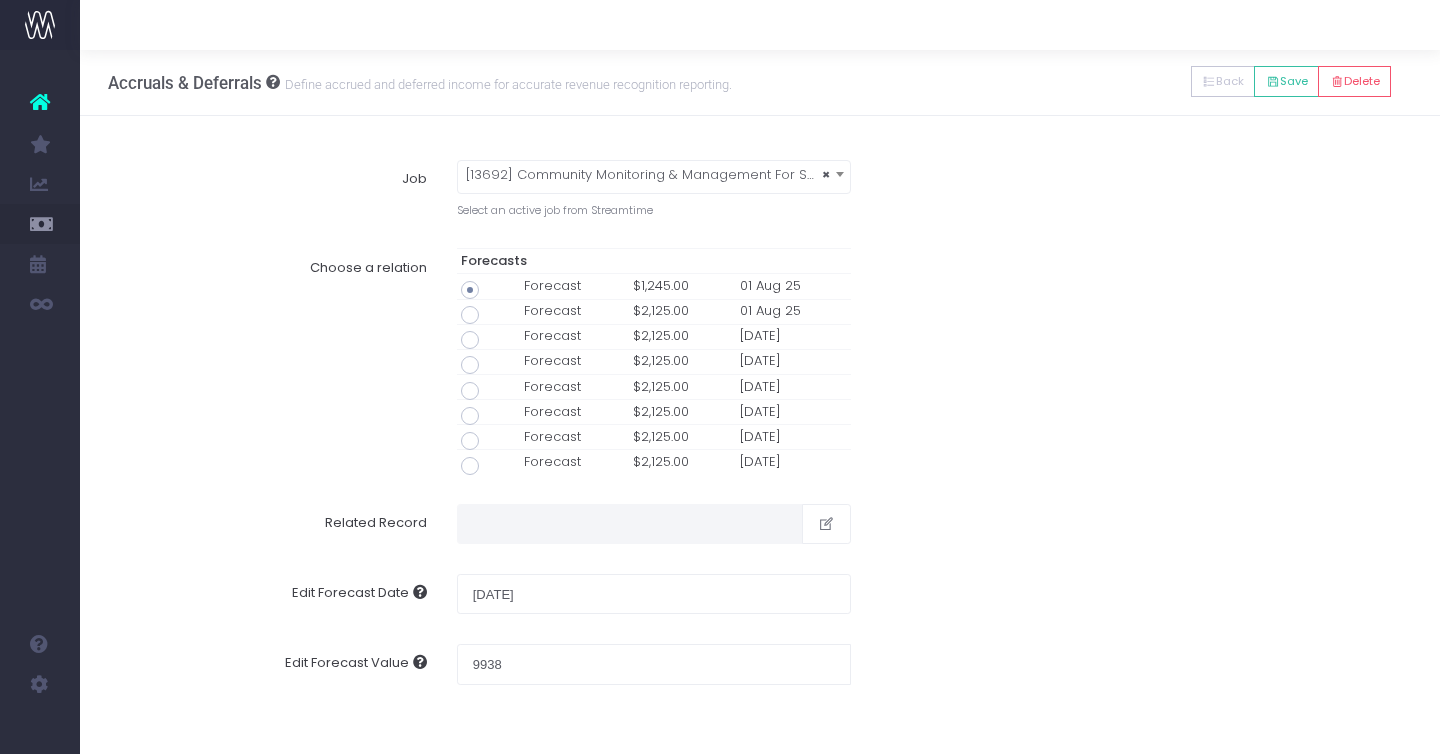 type on "Forecast / [DATE] / $[AMOUNT]" 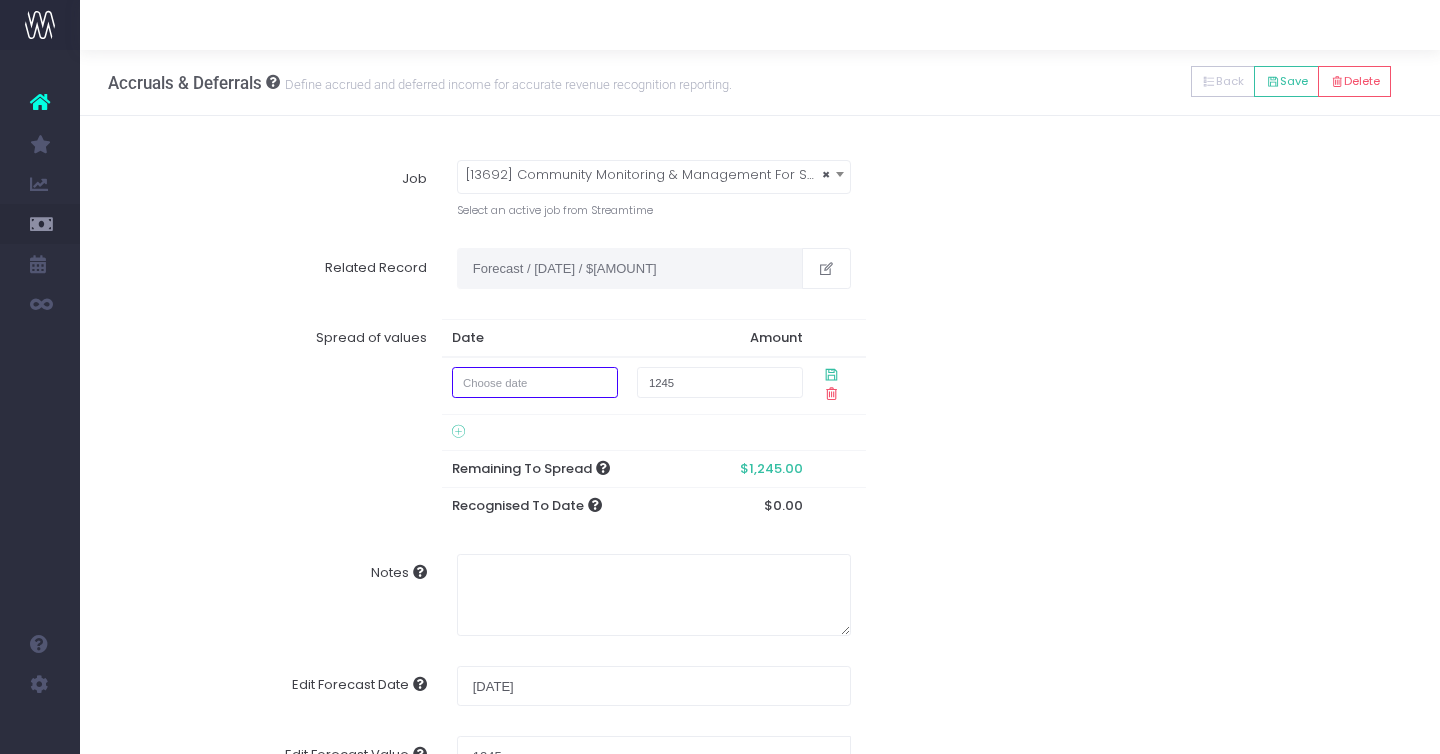 click at bounding box center [535, 382] 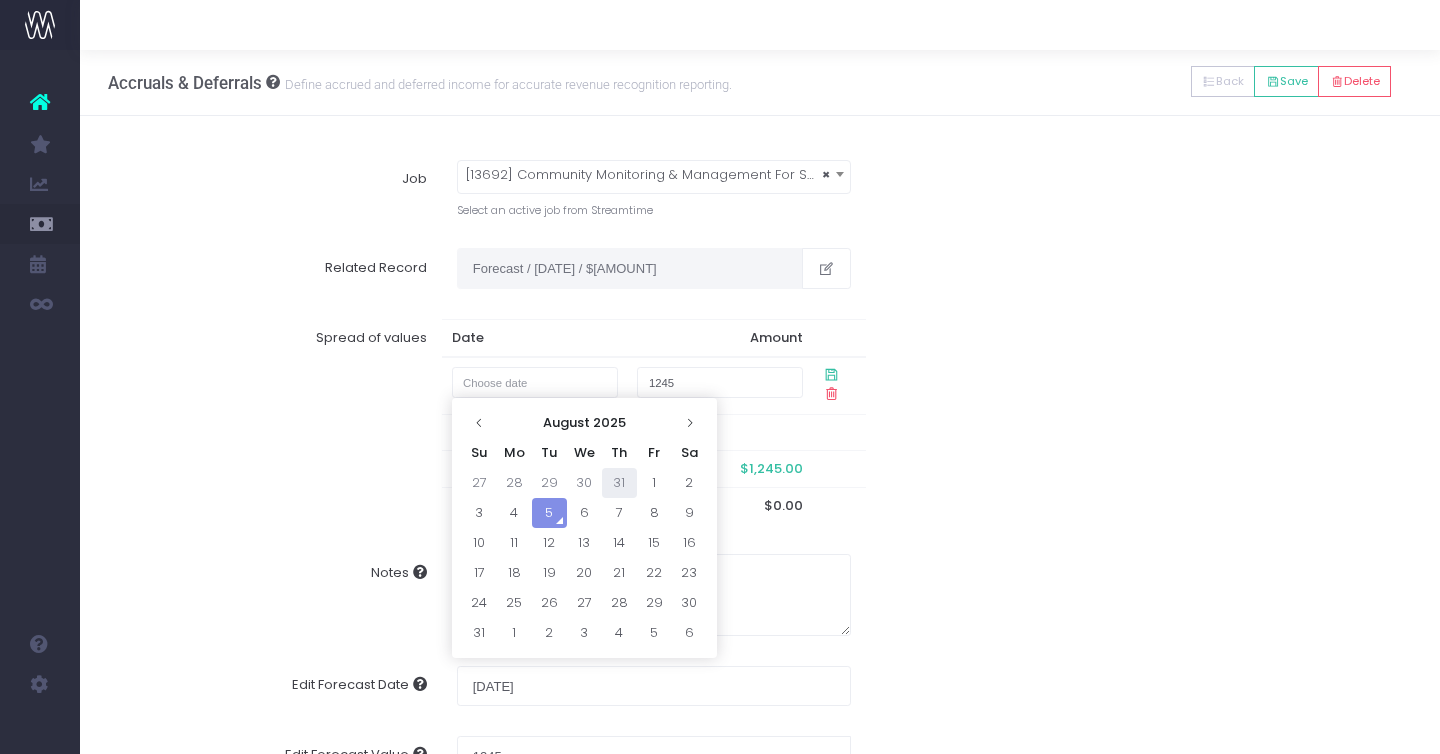 click on "31" at bounding box center (619, 483) 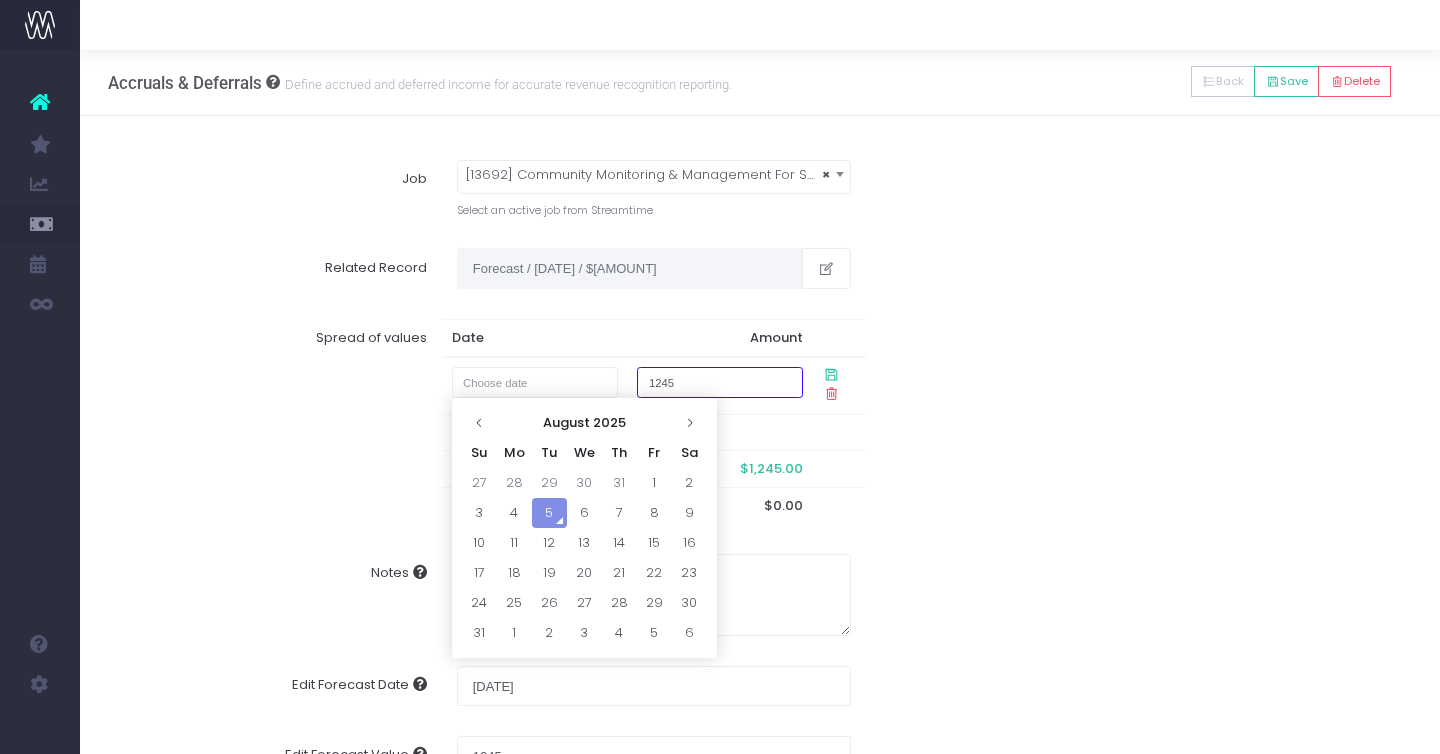 type on "[DATE]" 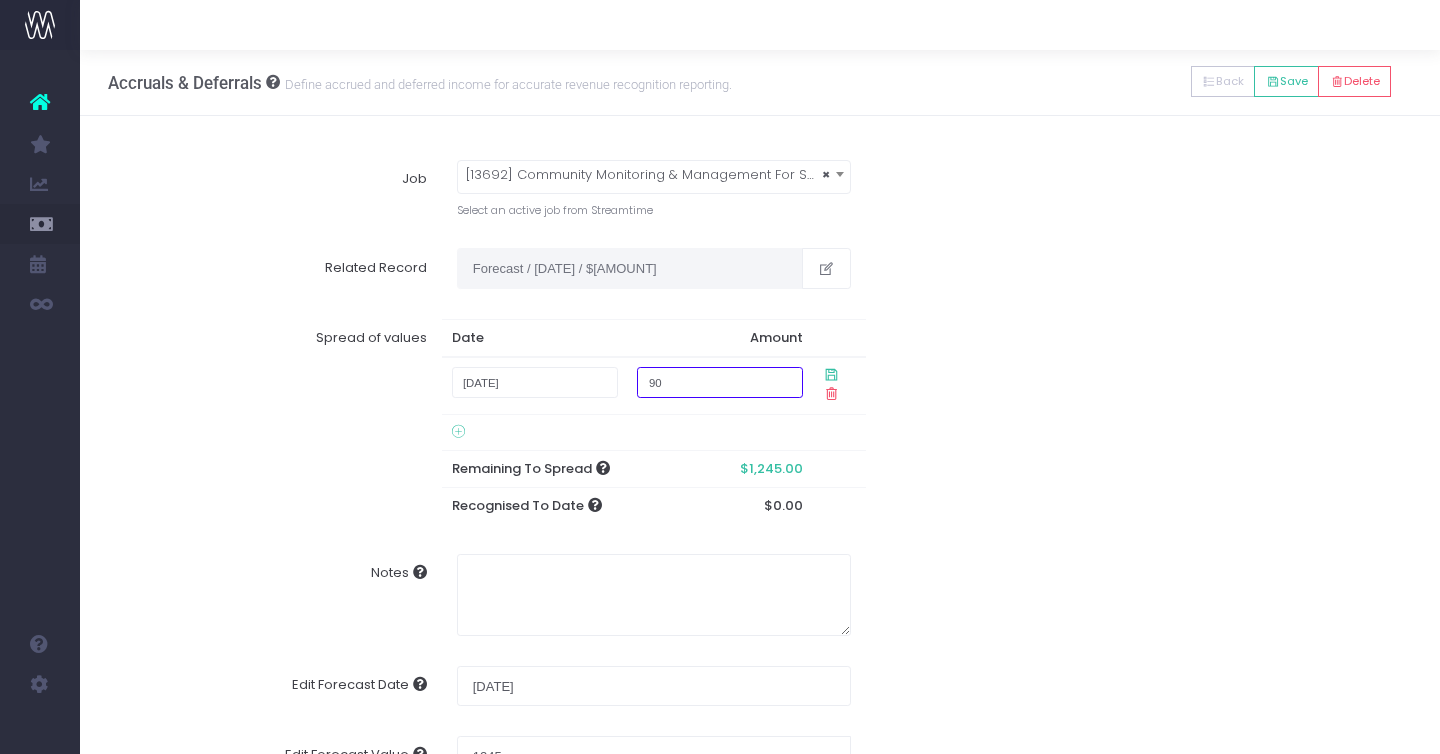 type on "900" 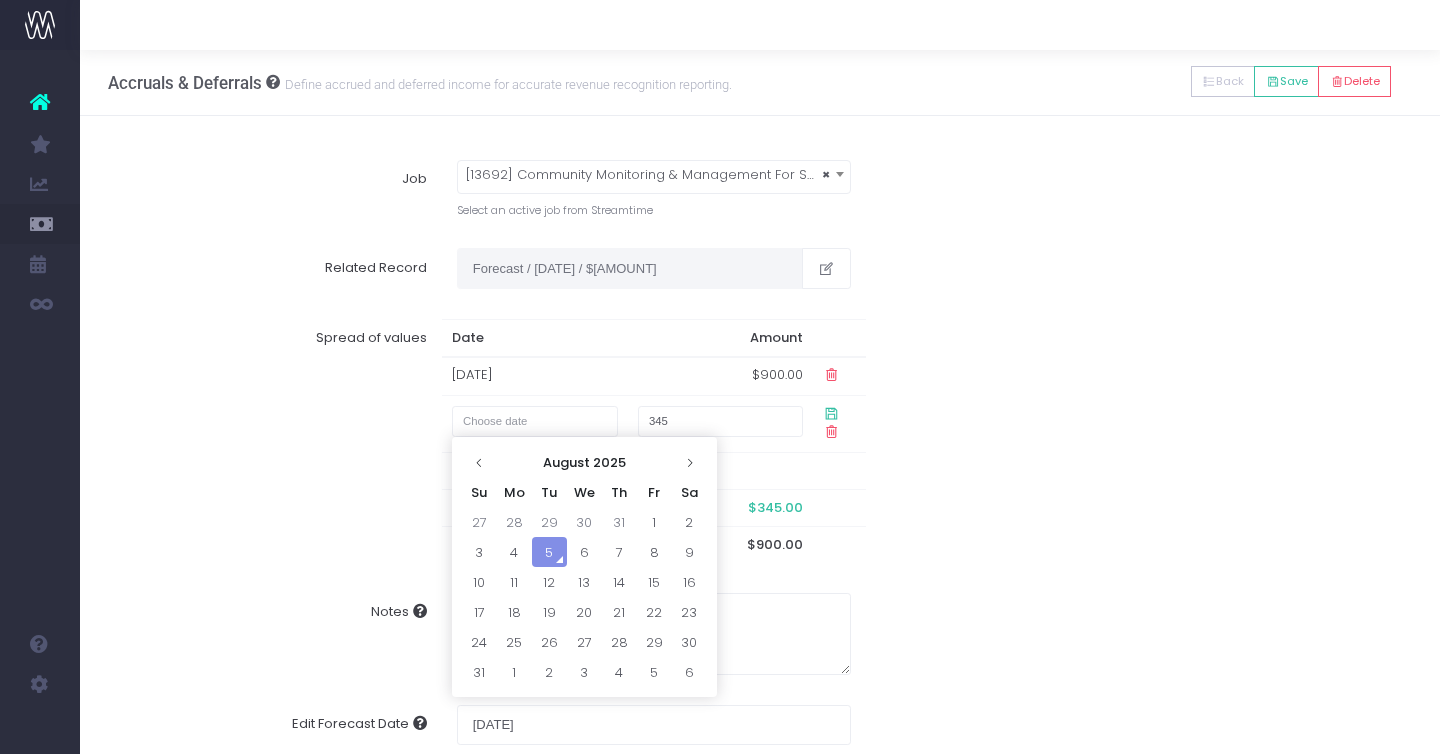 click on "Date
Amount
[DATE] $[AMOUNT]
[NUMBER]
Remaining To Spread
$[AMOUNT]
Recognised To Date
$[AMOUNT]" at bounding box center (654, 441) 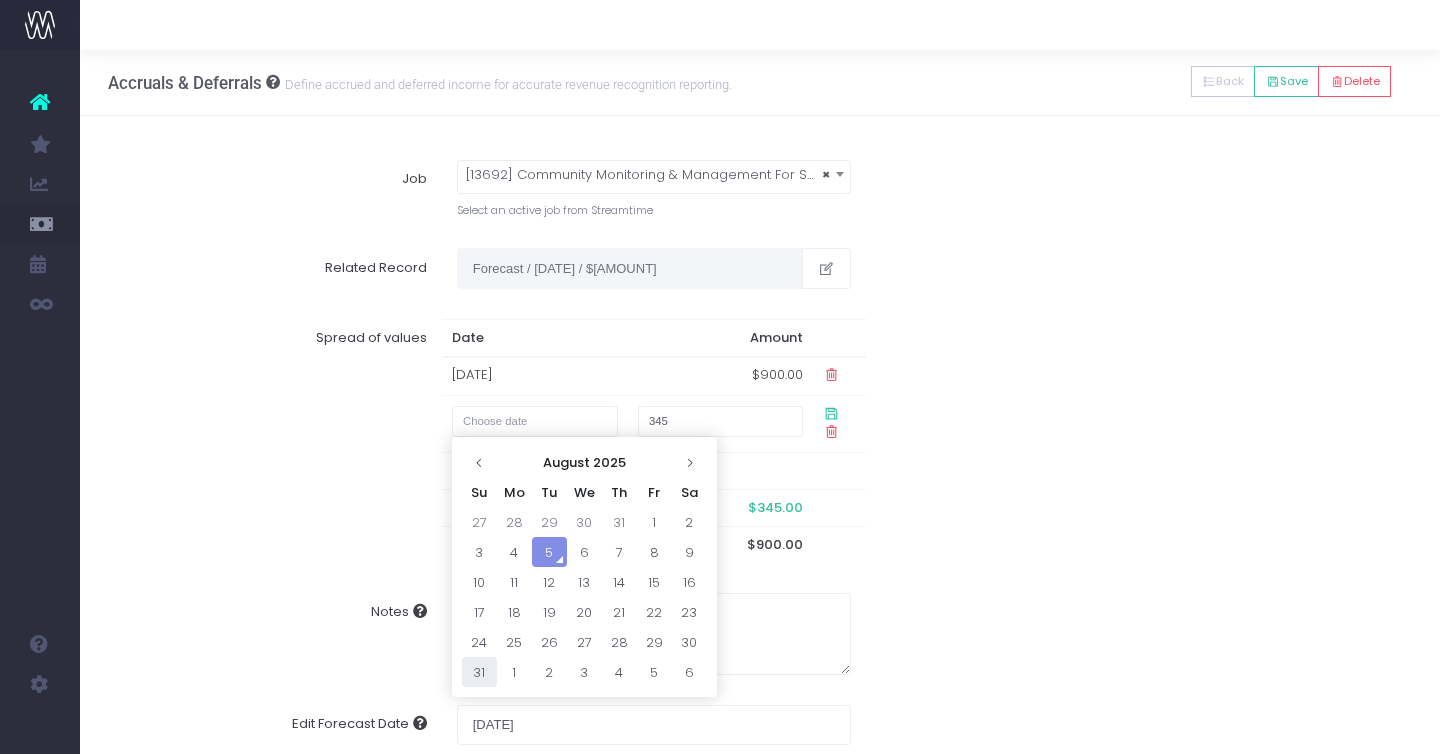 click on "31" at bounding box center [479, 672] 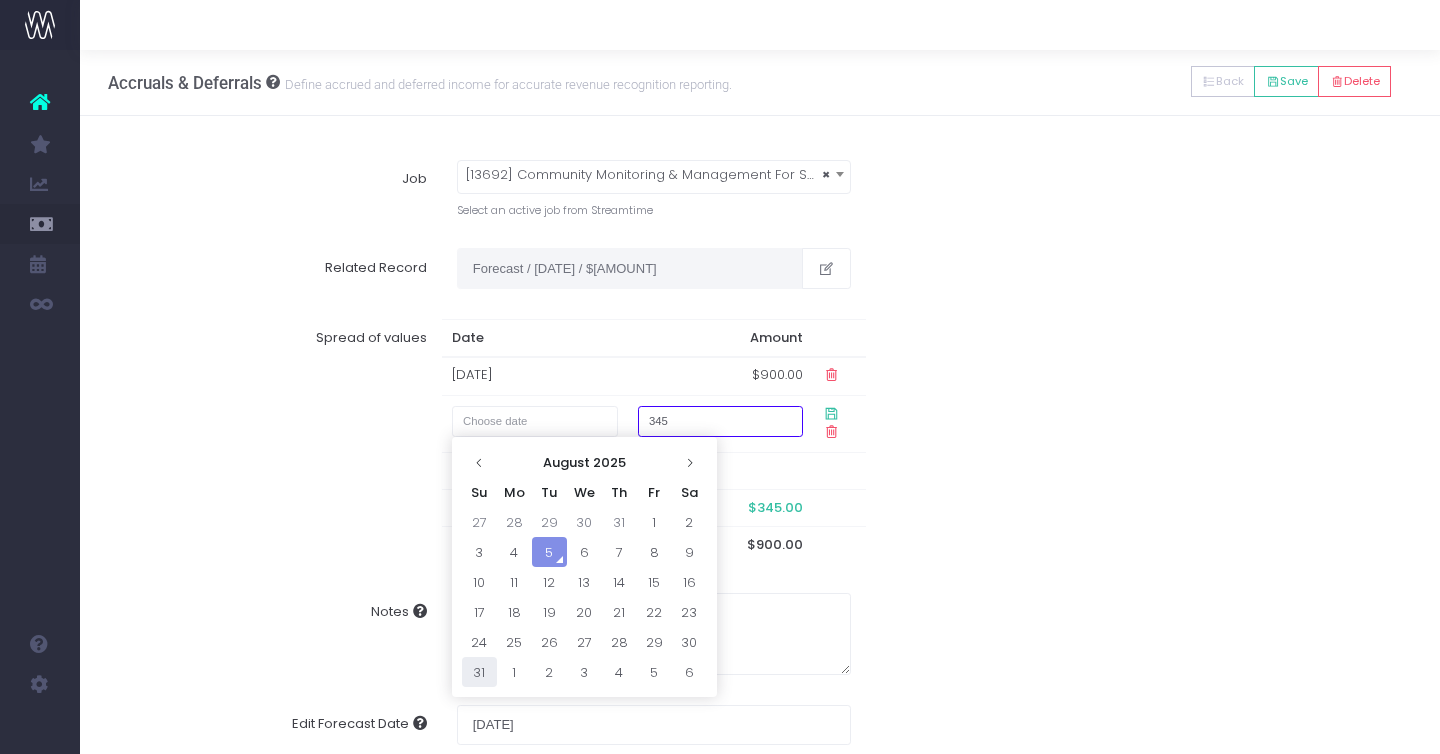 type on "[DATE]" 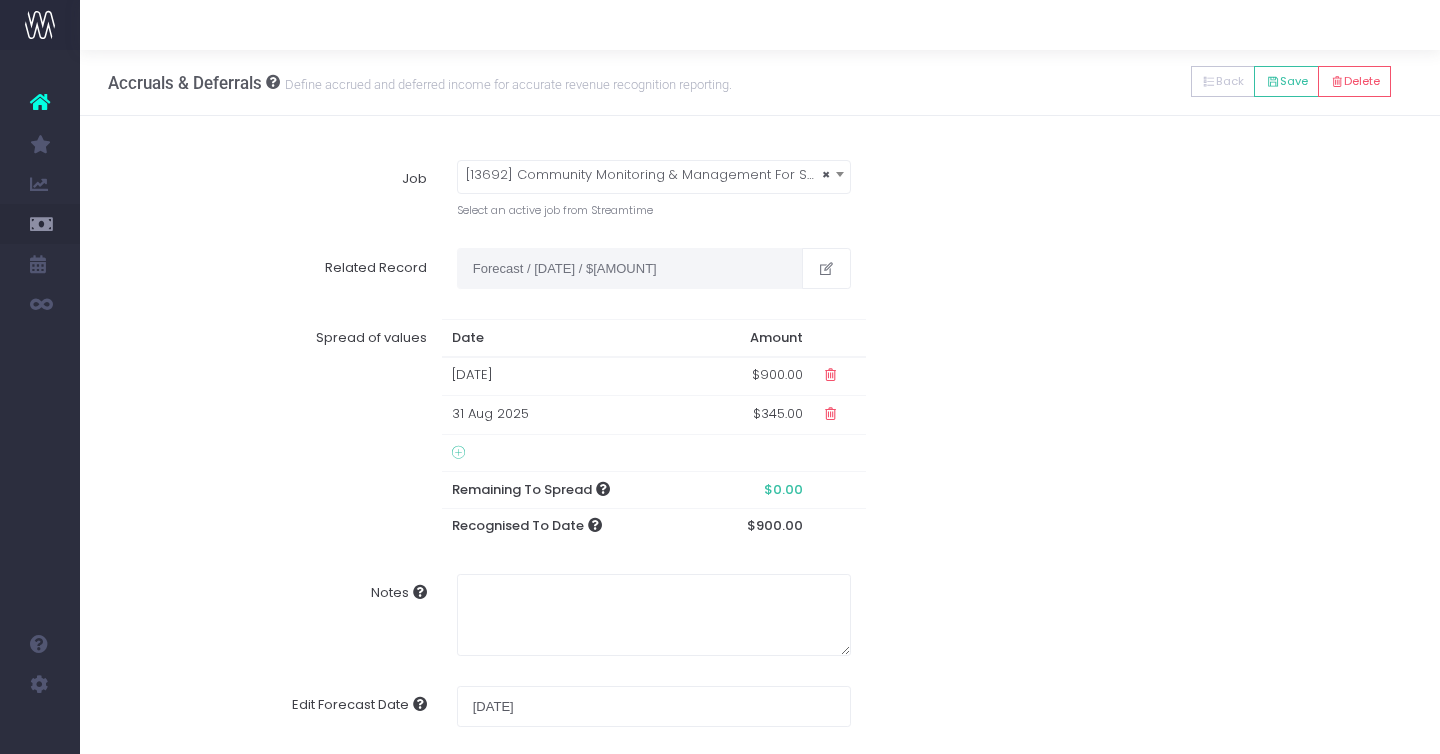 click on "Spread of values
Date
Amount
31 Jul 2025 $900.00
31 Aug 2025 $345.00
Remaining To Spread
$0.00
Recognised To Date
$900.00" at bounding box center [760, 432] 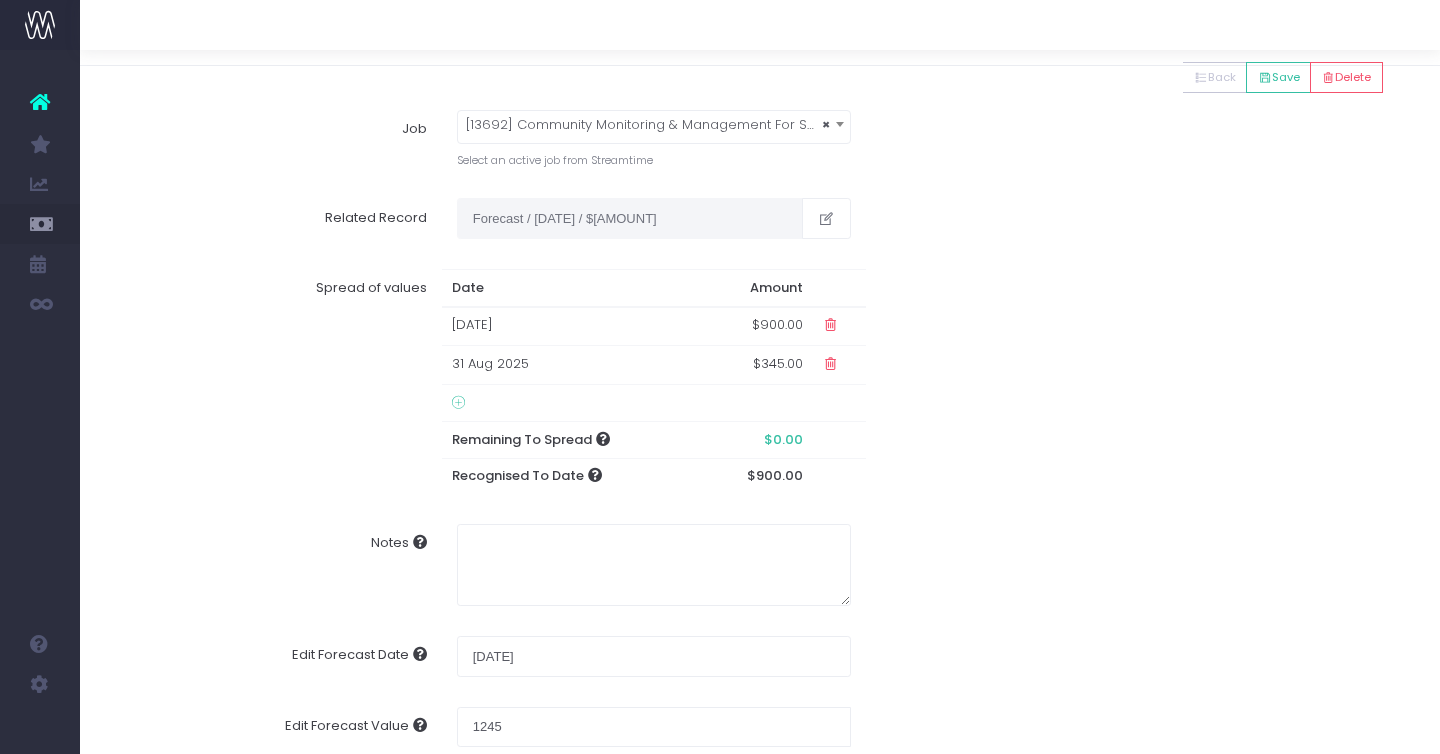 scroll, scrollTop: 72, scrollLeft: 0, axis: vertical 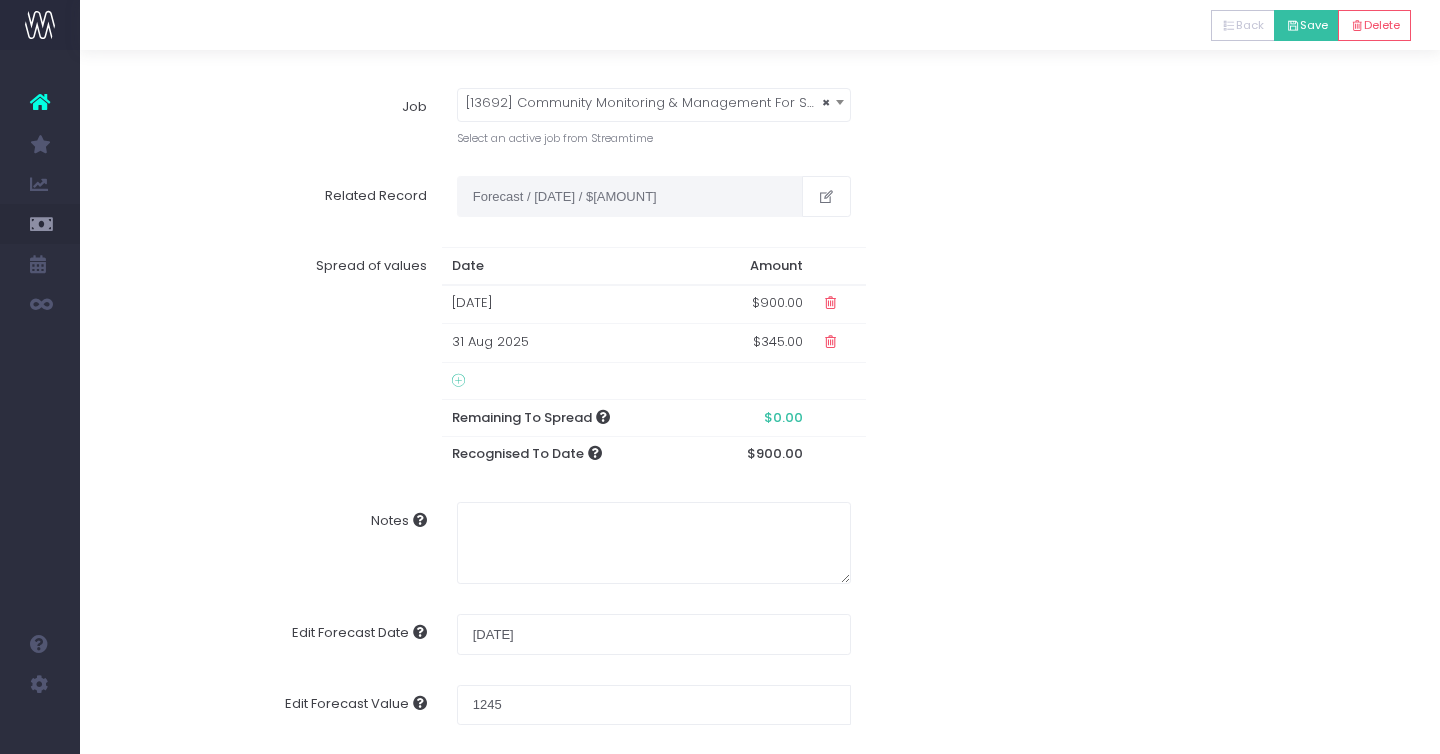 click on "Save" at bounding box center [1306, 25] 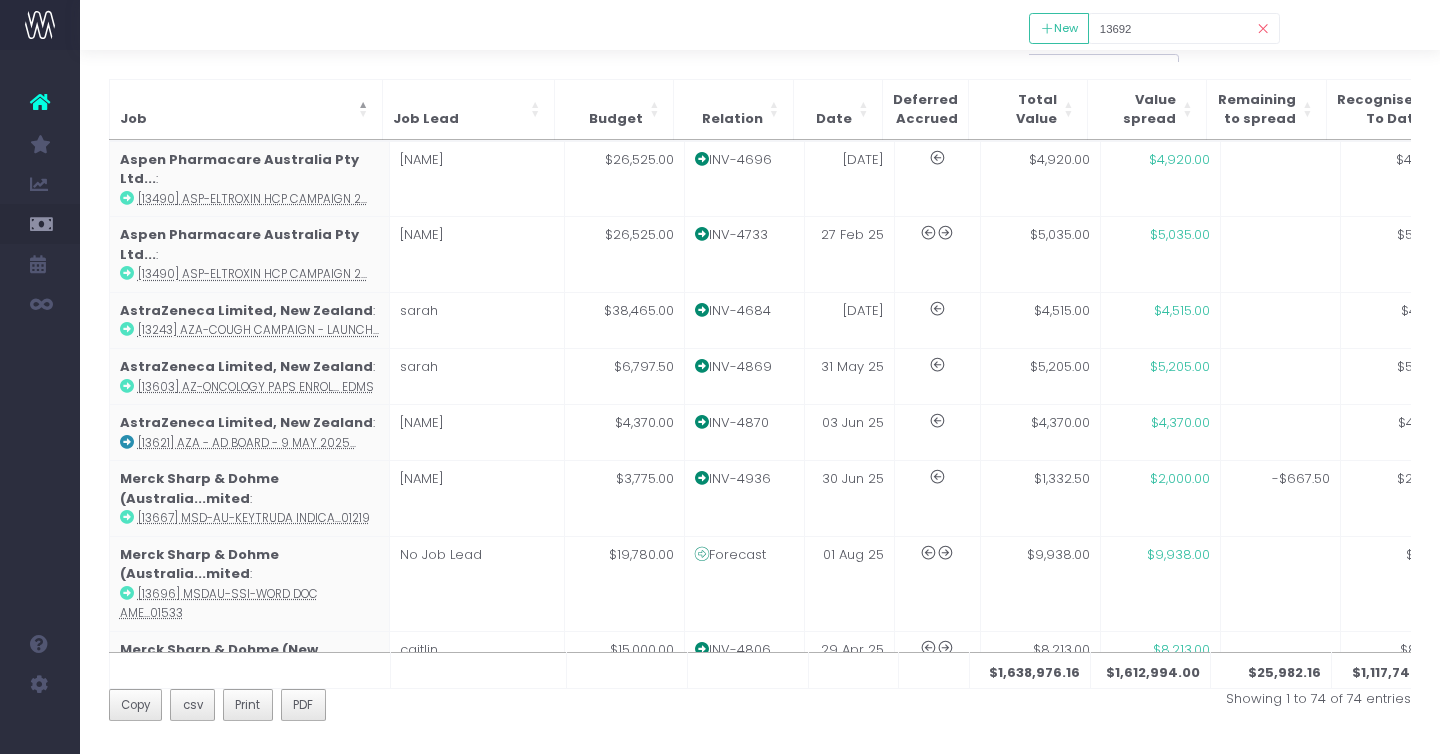 scroll, scrollTop: 0, scrollLeft: 0, axis: both 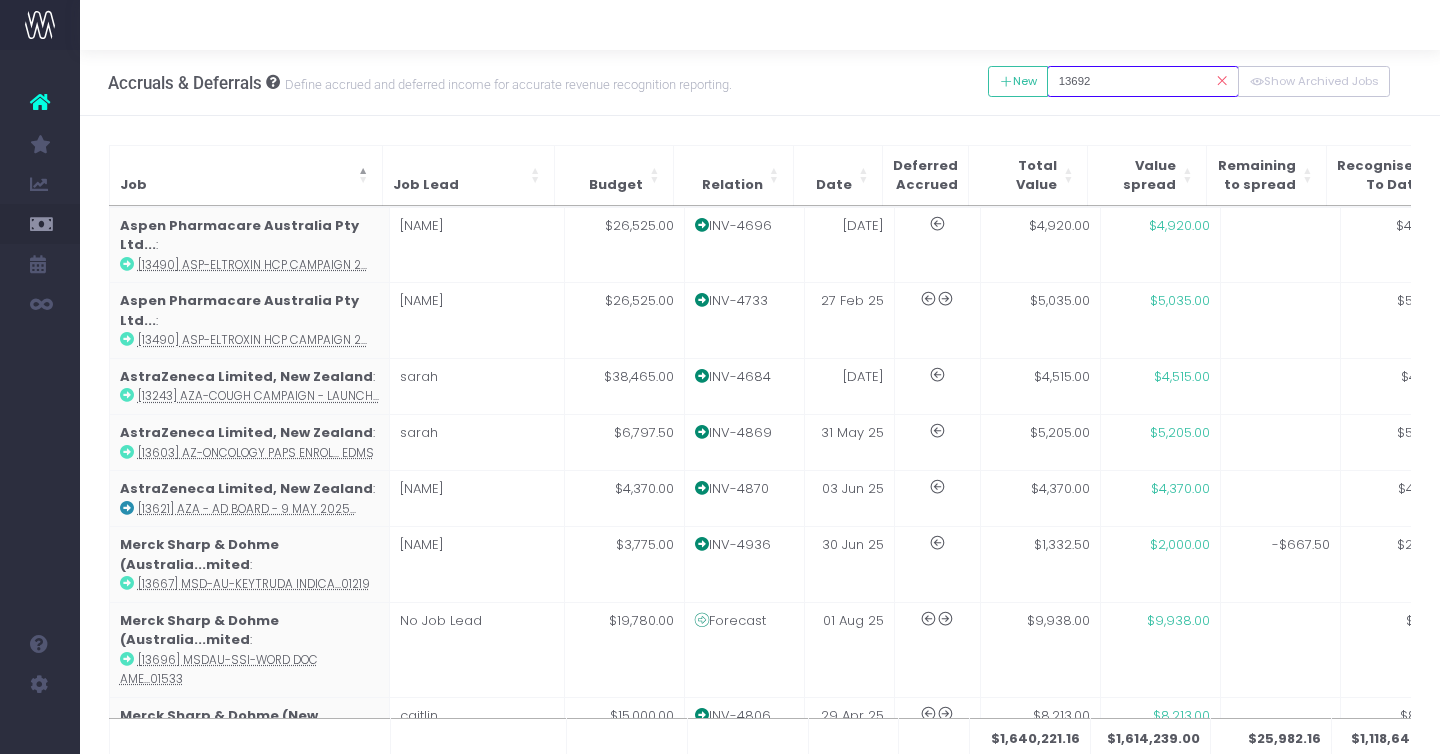 click on "13692" at bounding box center [1143, 81] 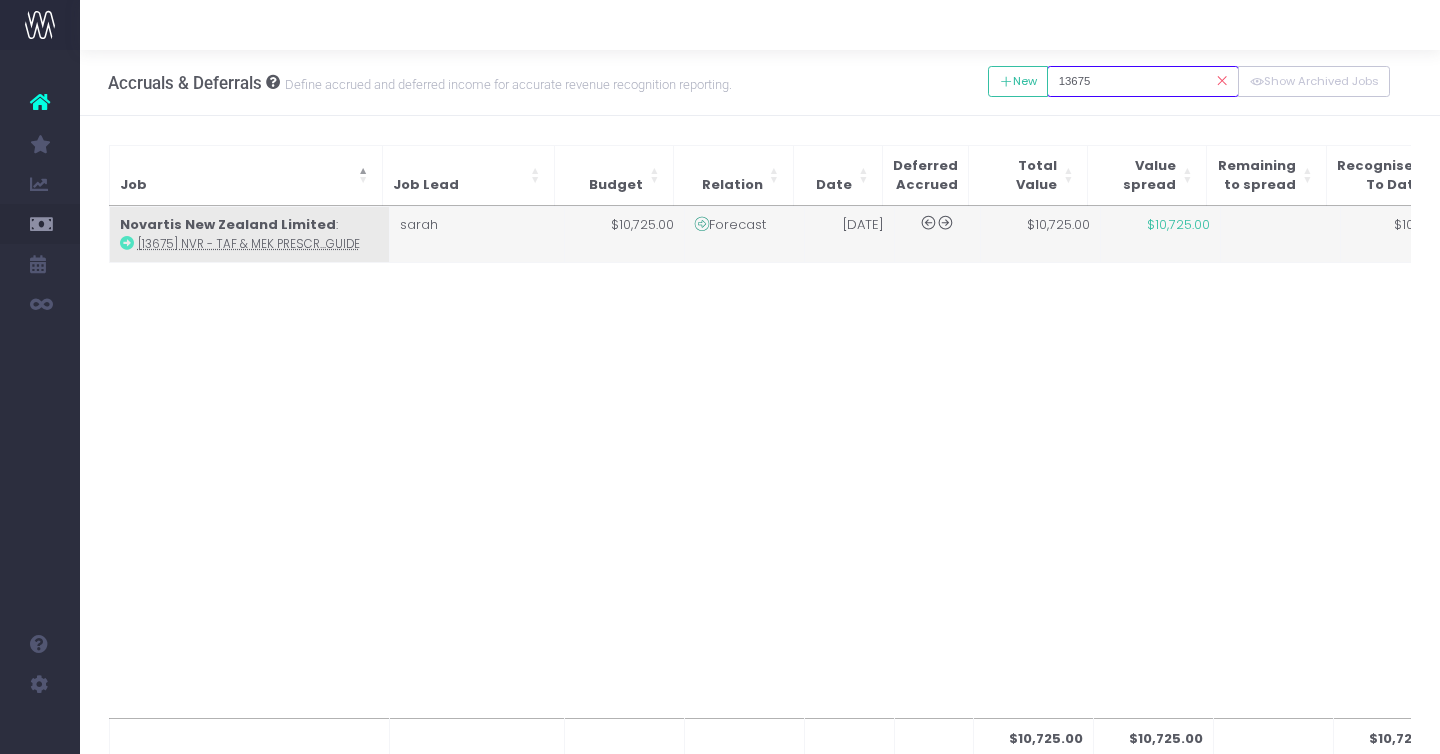 type on "13675" 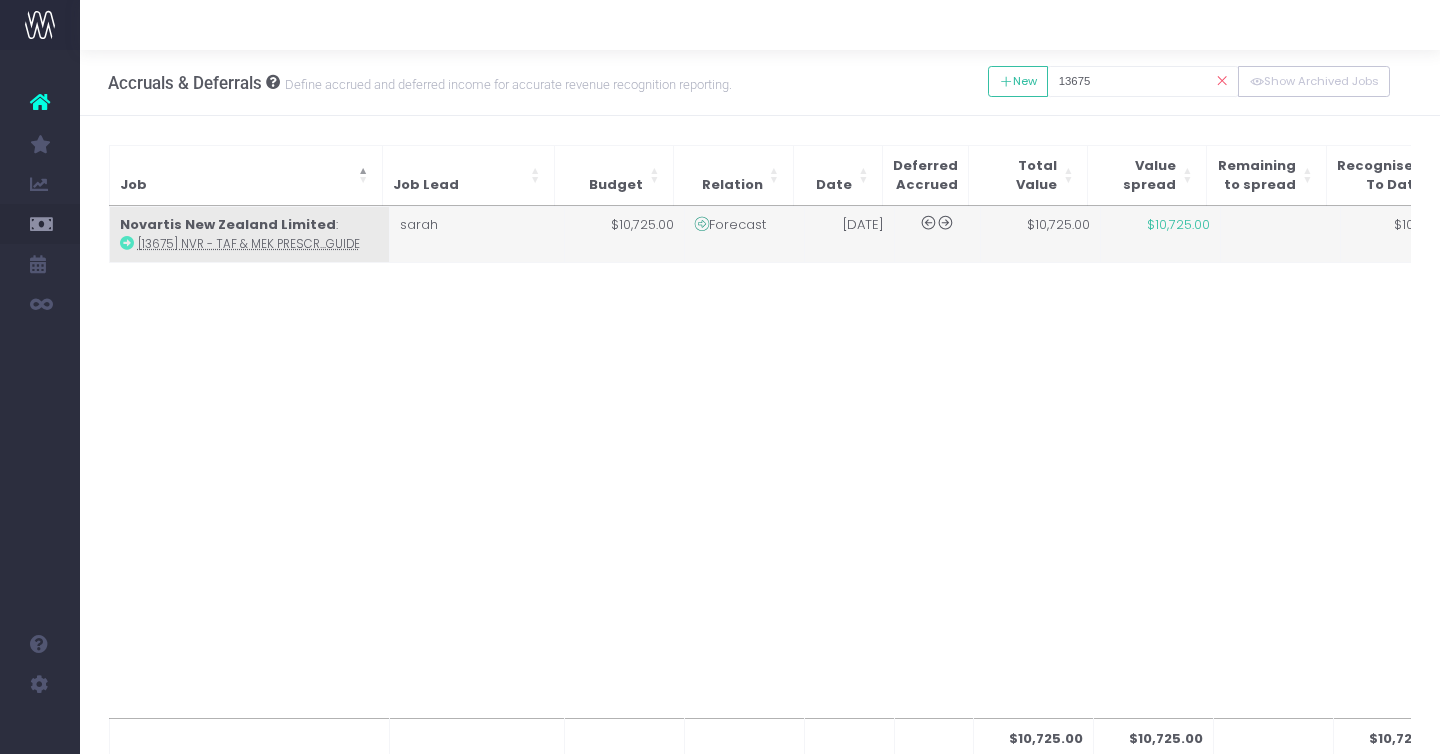 click on "sarah" at bounding box center (476, 234) 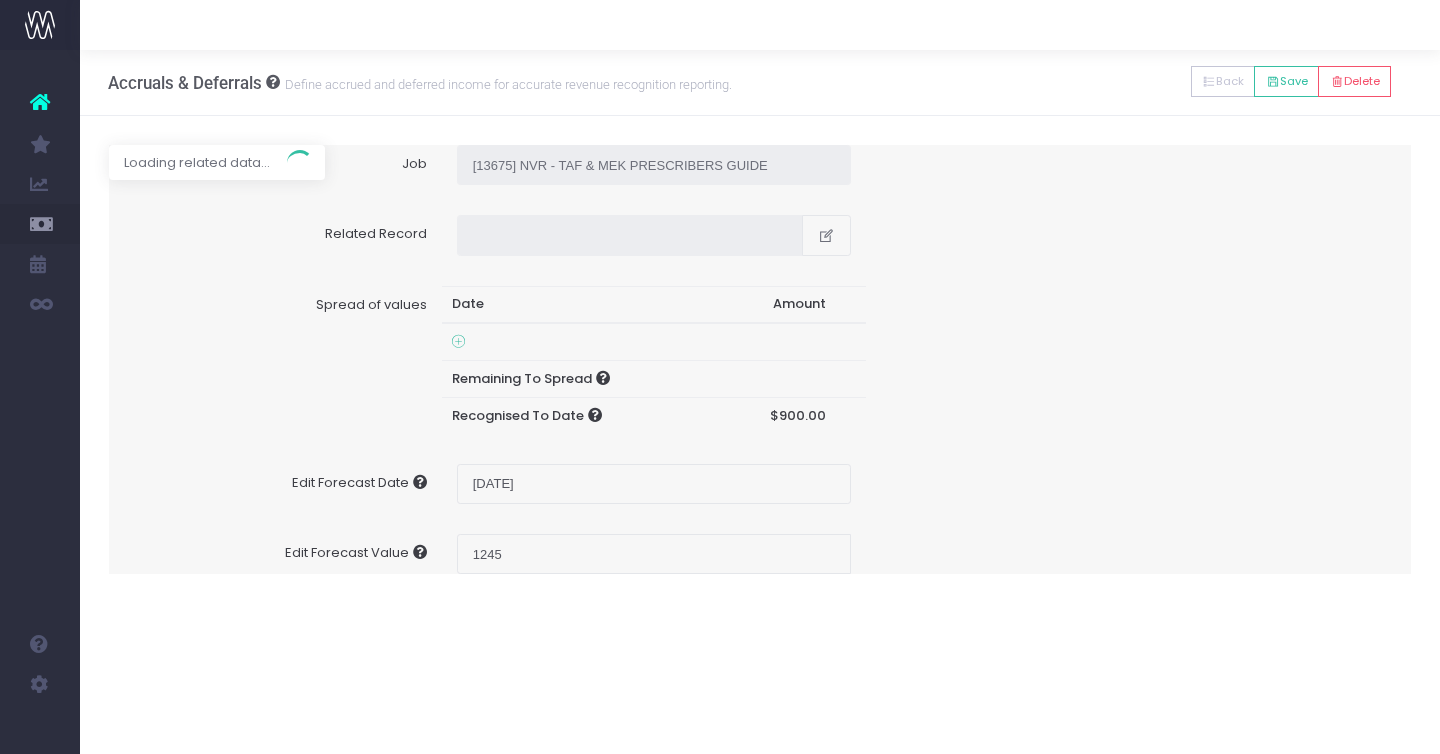 type on "Forecast / [DATE] / $[AMOUNT]" 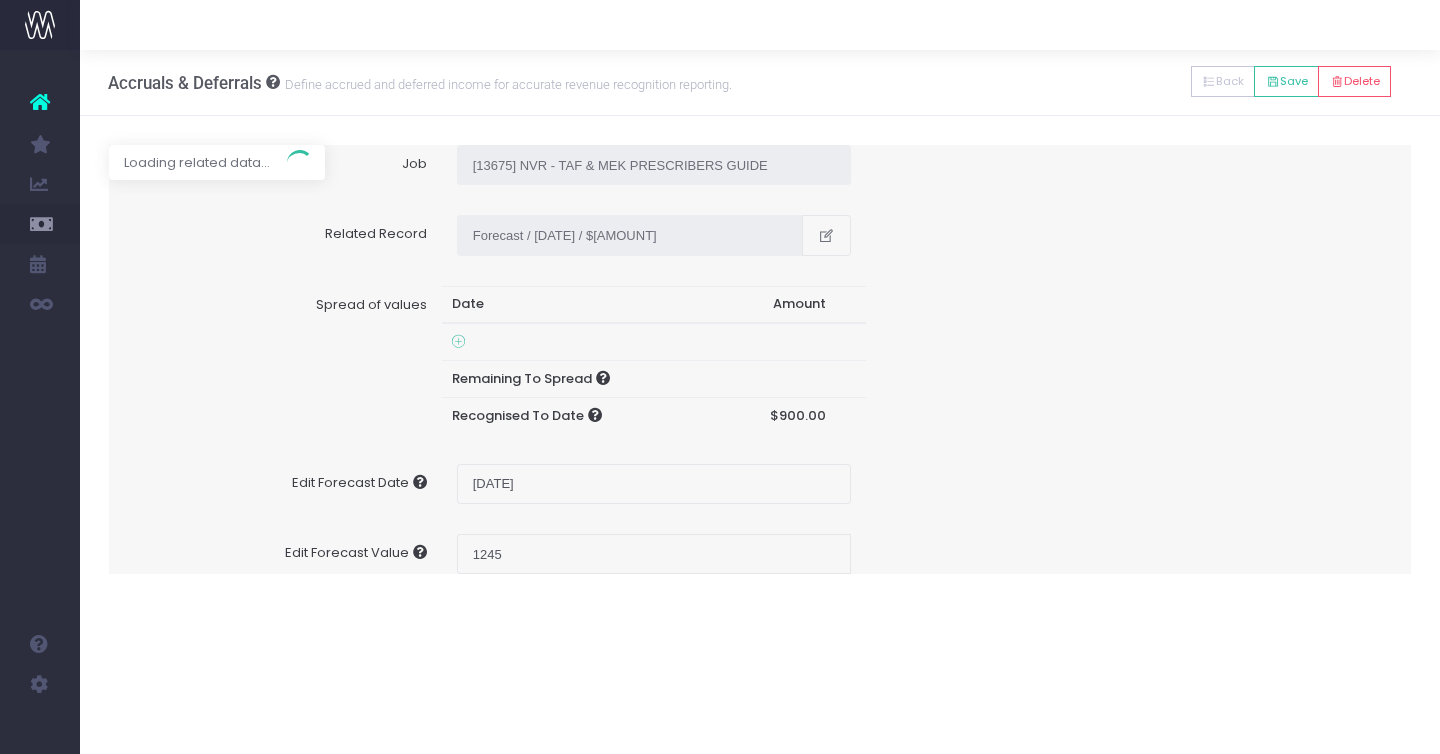 type on "10725" 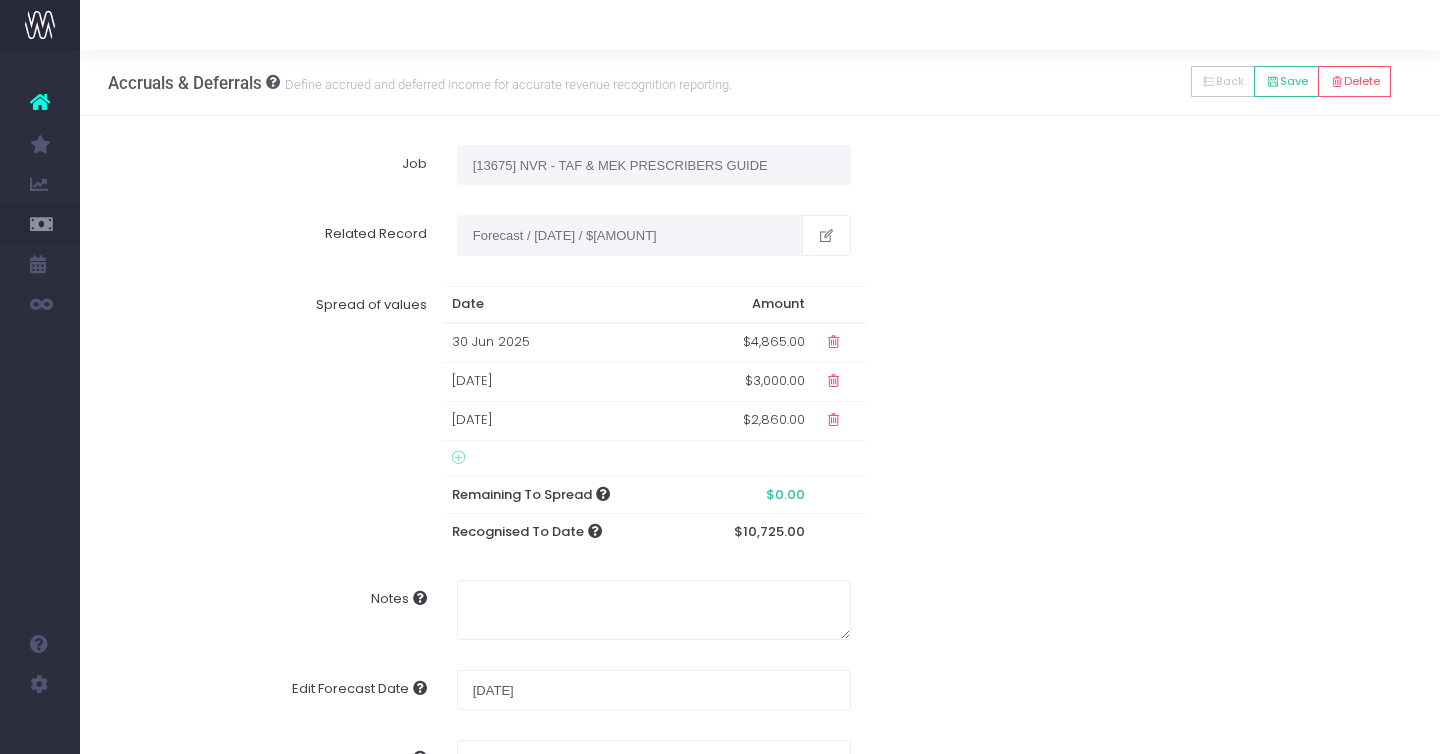 click on "$3,000.00" at bounding box center [752, 382] 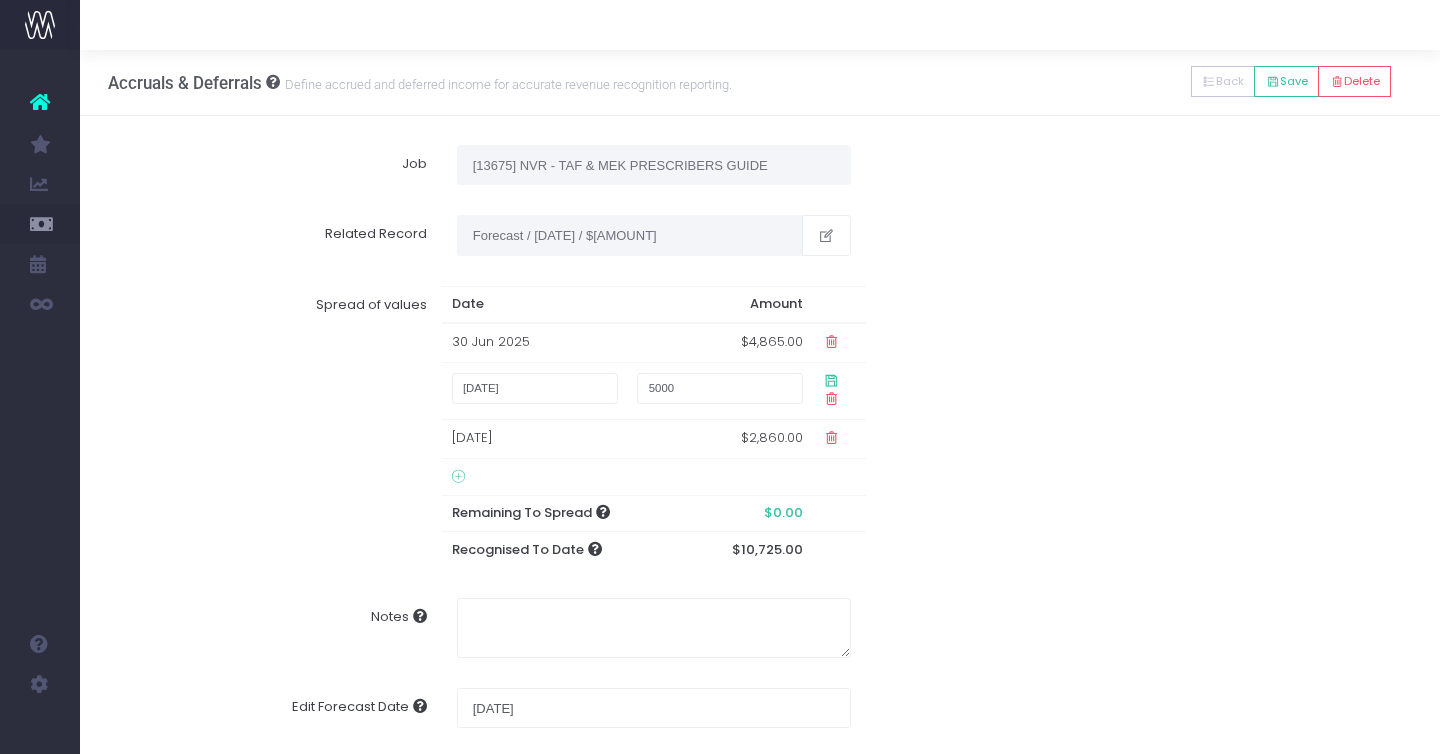 type on "5000" 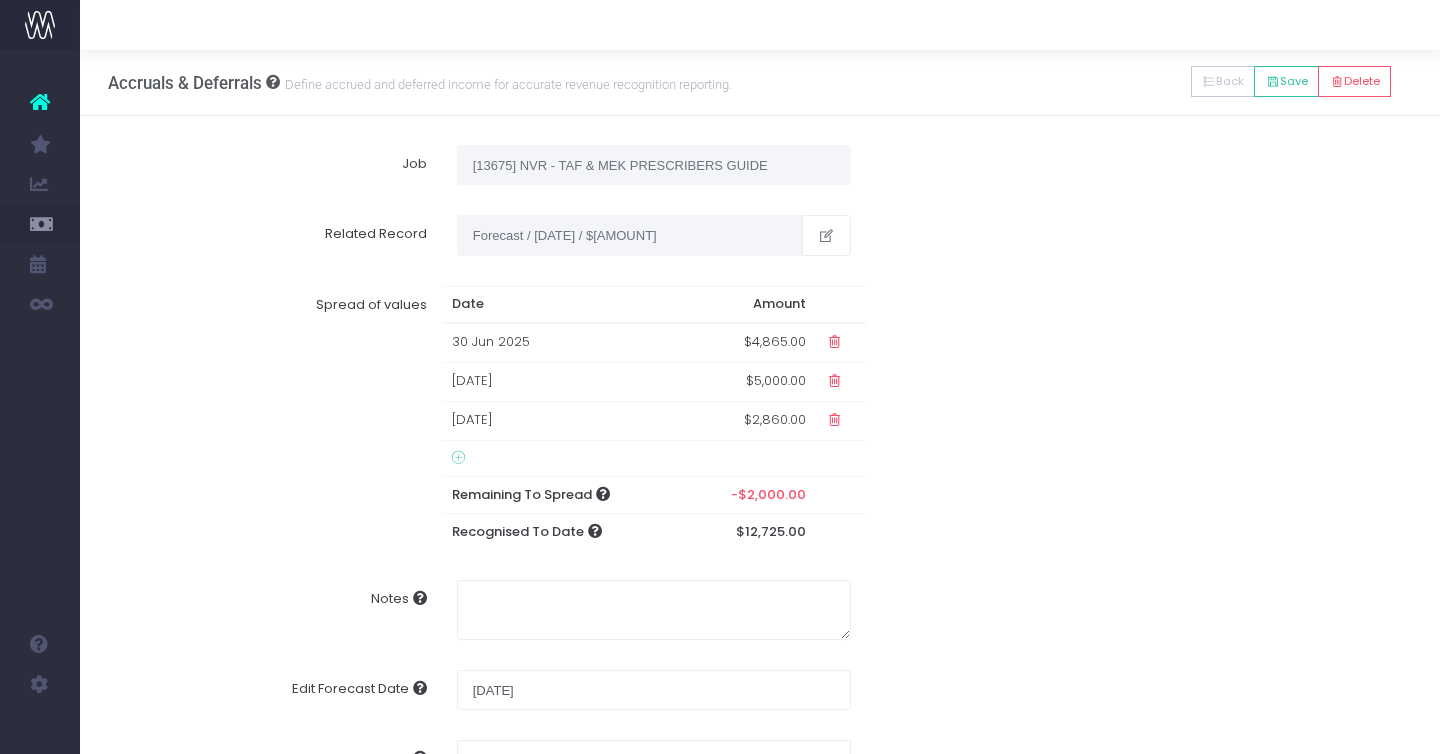 click on "[DATE]" at bounding box center (564, 420) 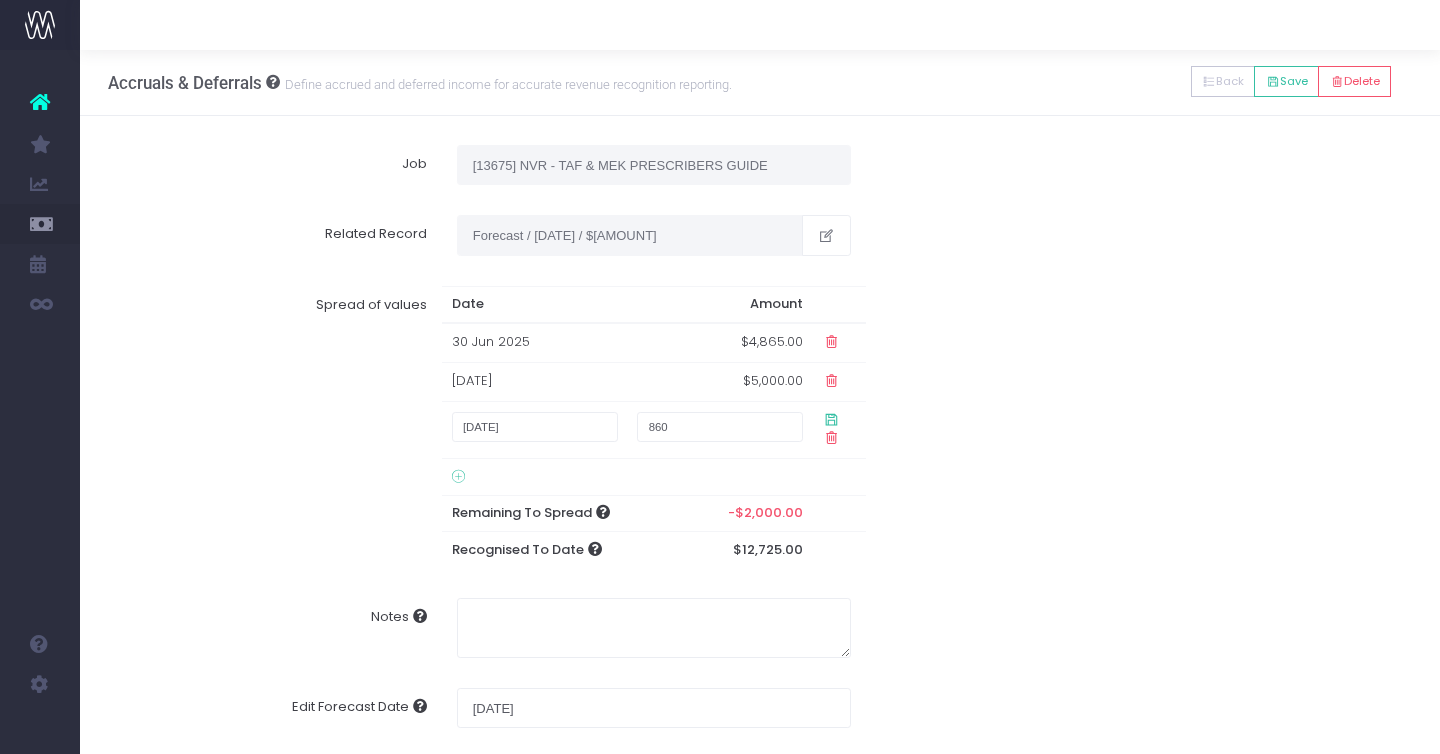 type on "860" 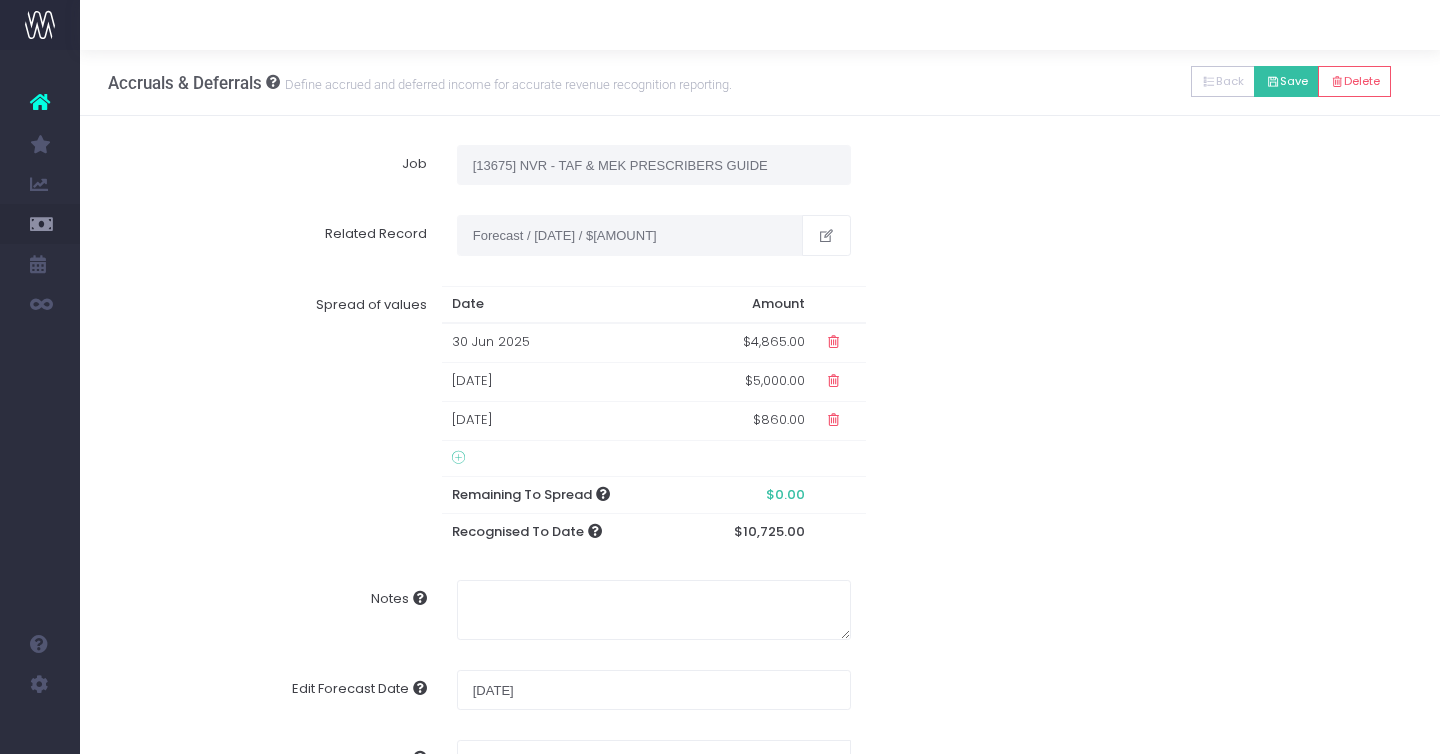 click on "Save" at bounding box center (1286, 81) 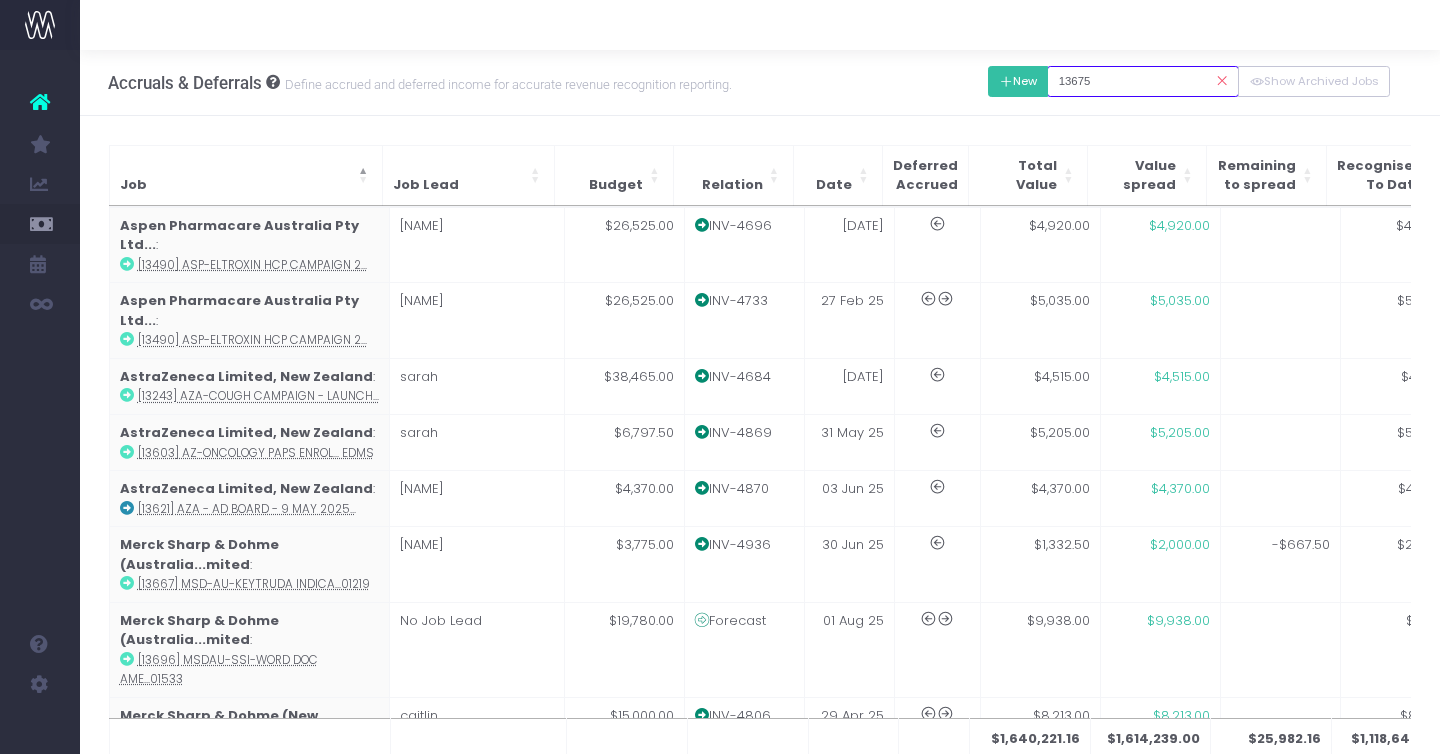 drag, startPoint x: 1131, startPoint y: 82, endPoint x: 1026, endPoint y: 82, distance: 105 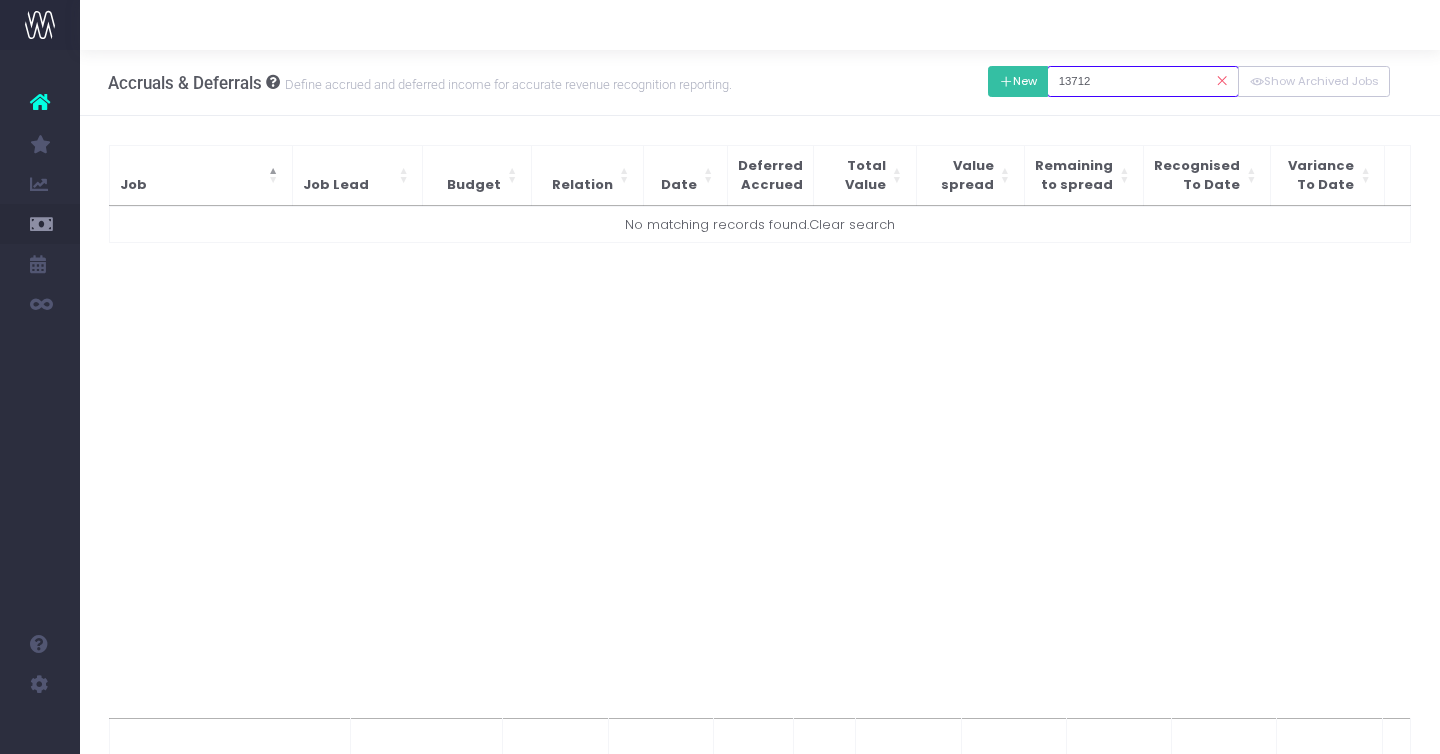 type on "13712" 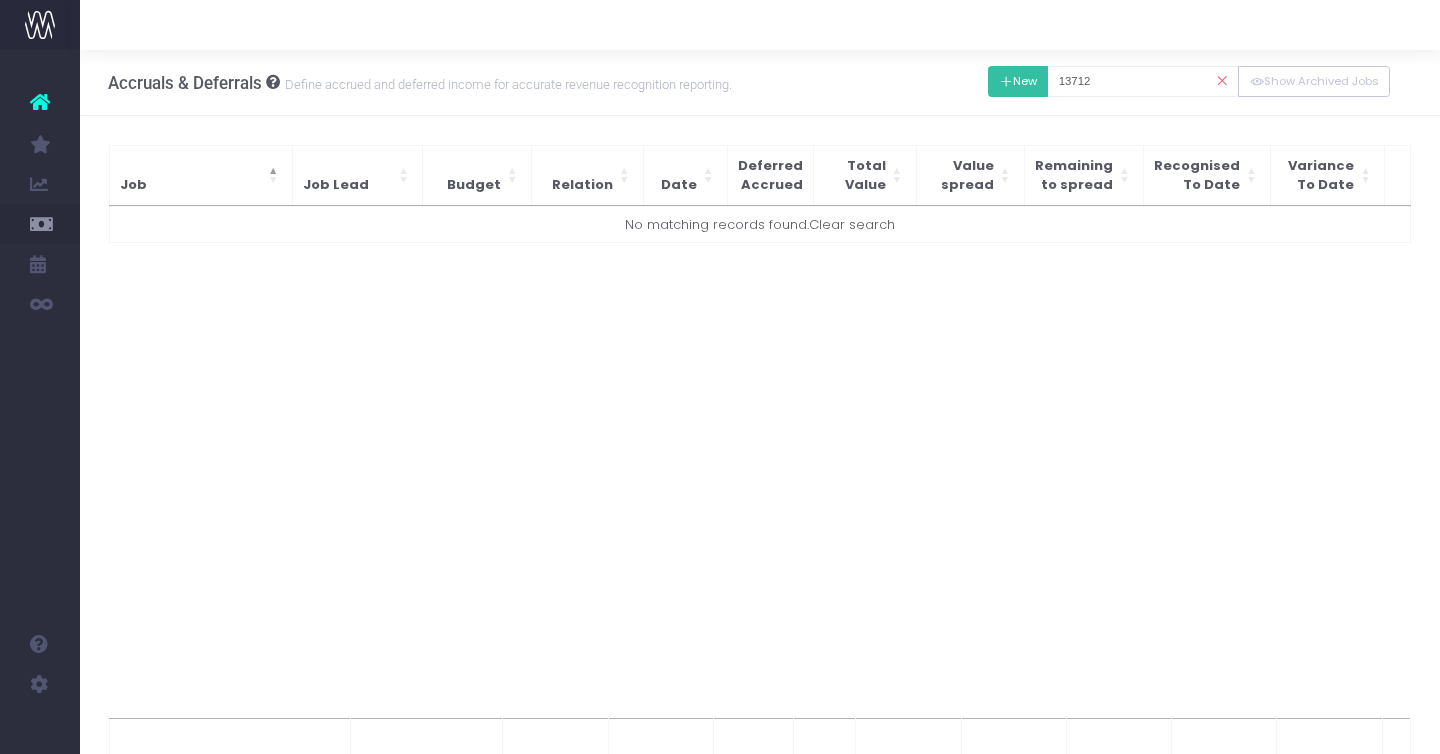click on "New" at bounding box center [1018, 81] 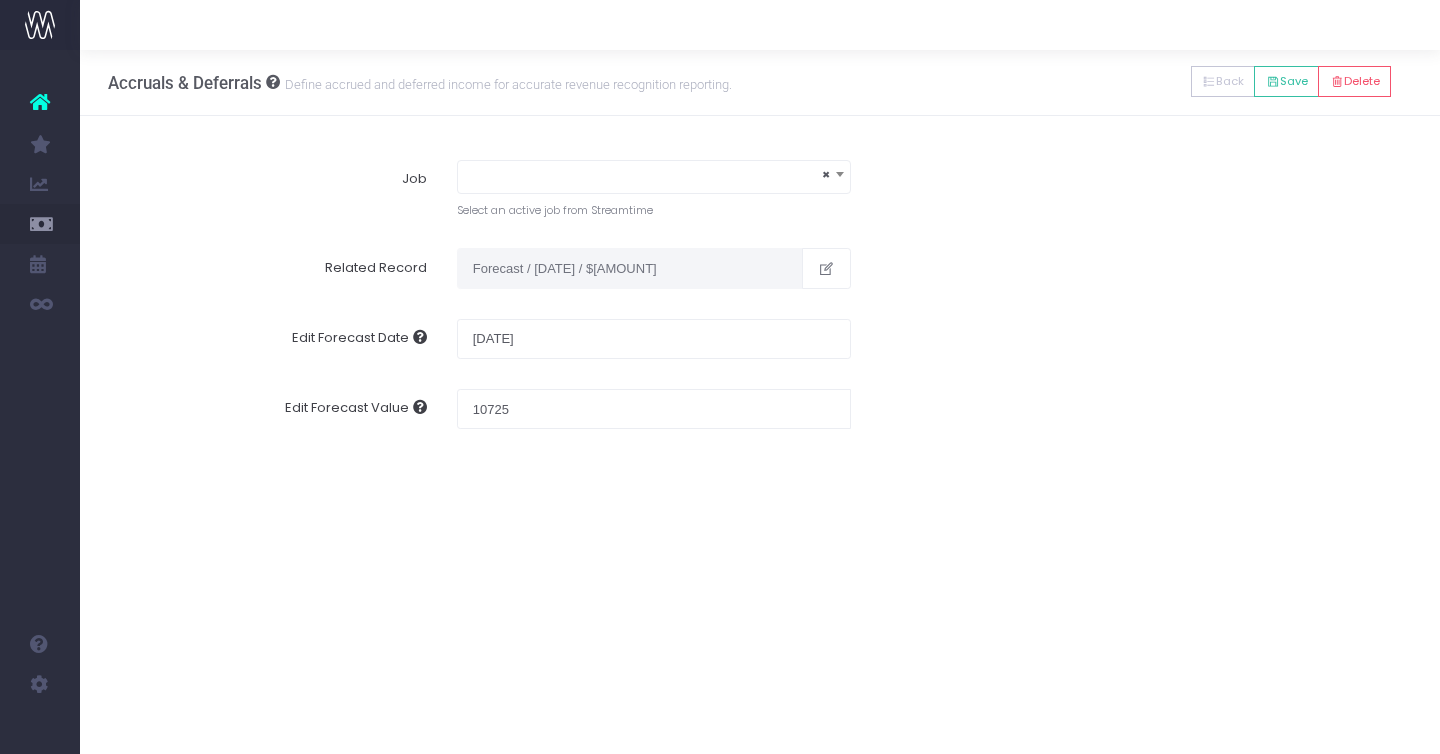 click on "Select an active job from Streamtime" at bounding box center (654, 207) 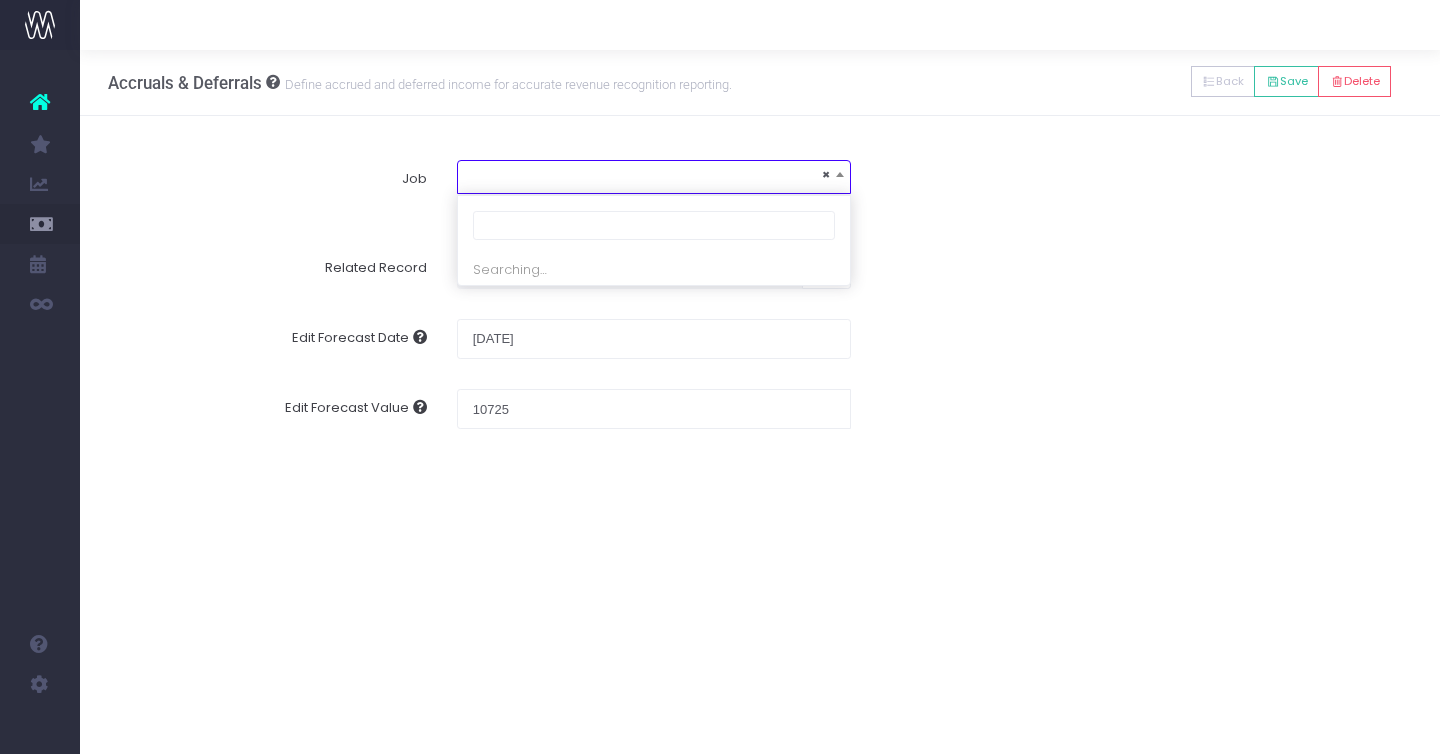 click on "×" at bounding box center (654, 175) 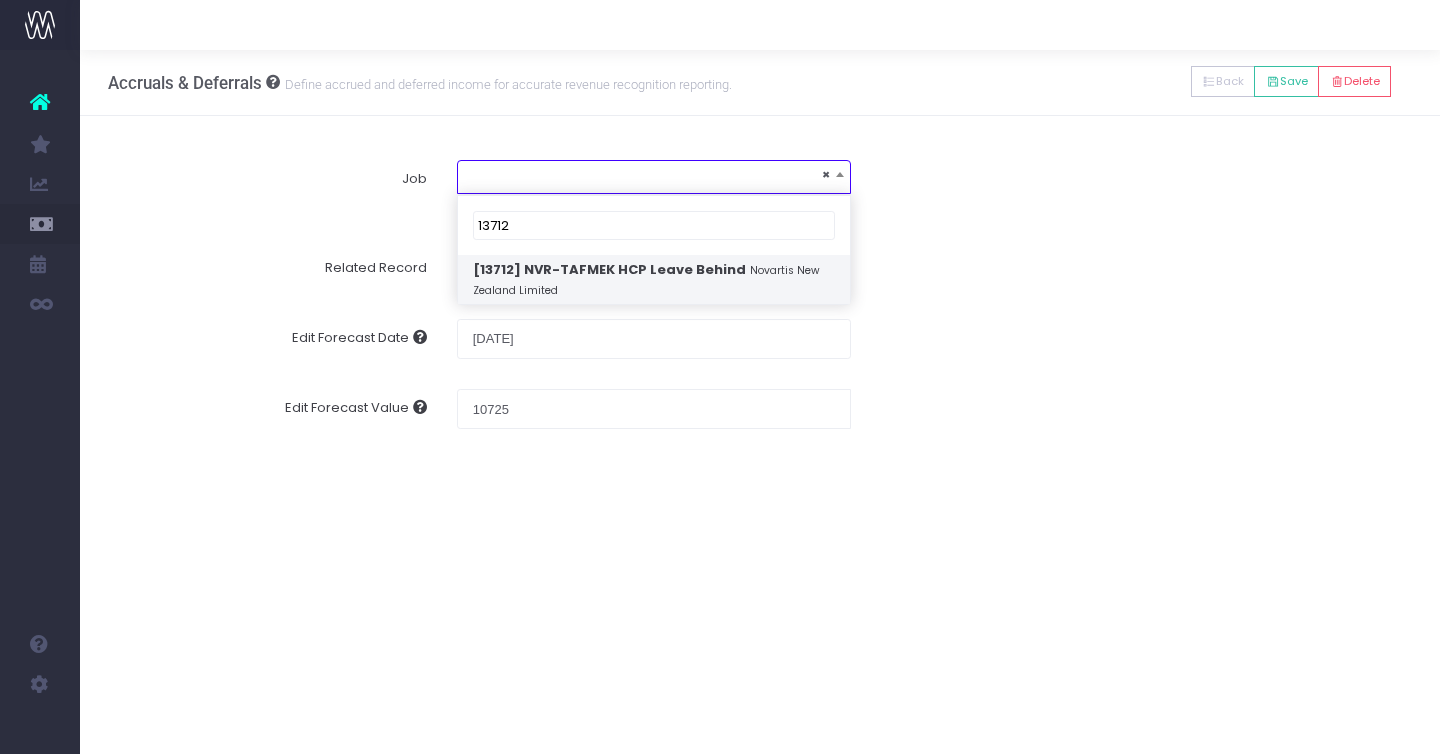 type on "13712" 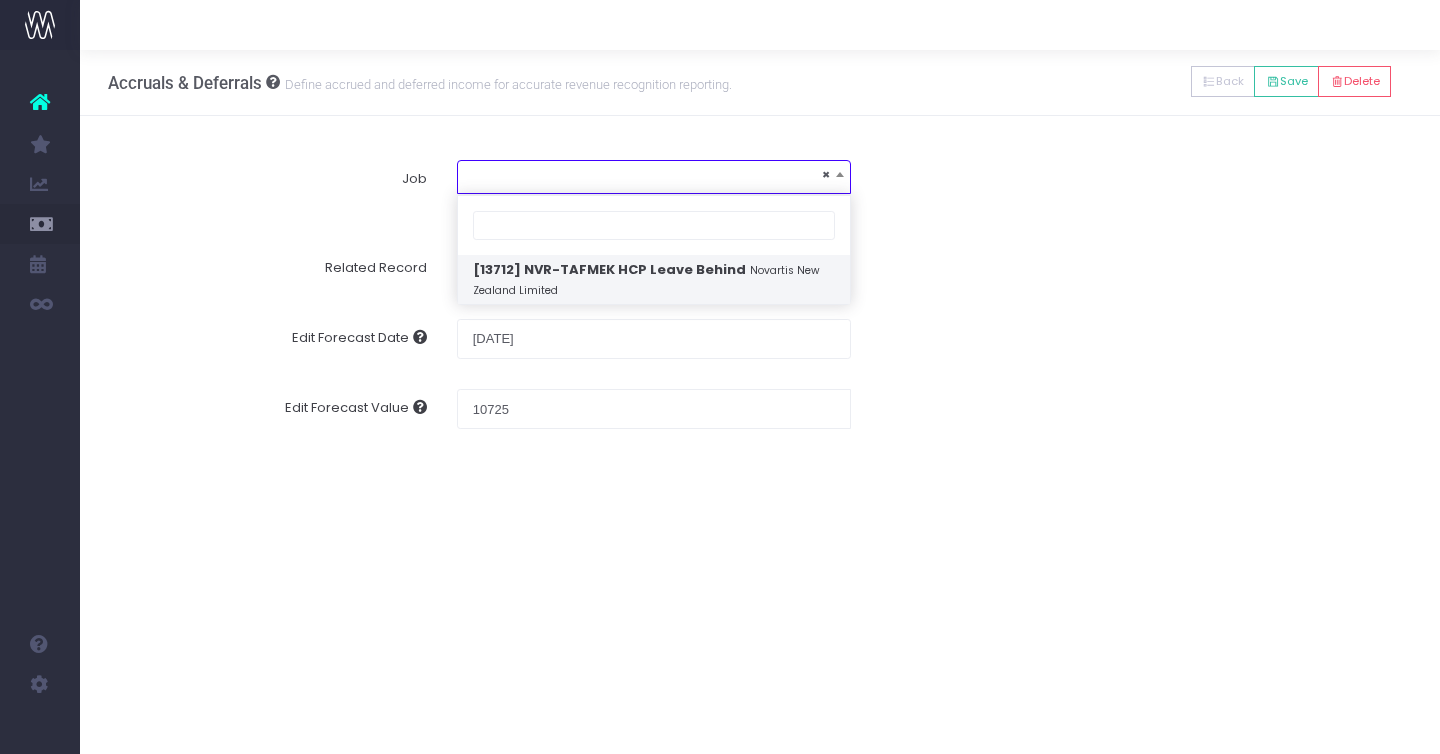 select on "1907074" 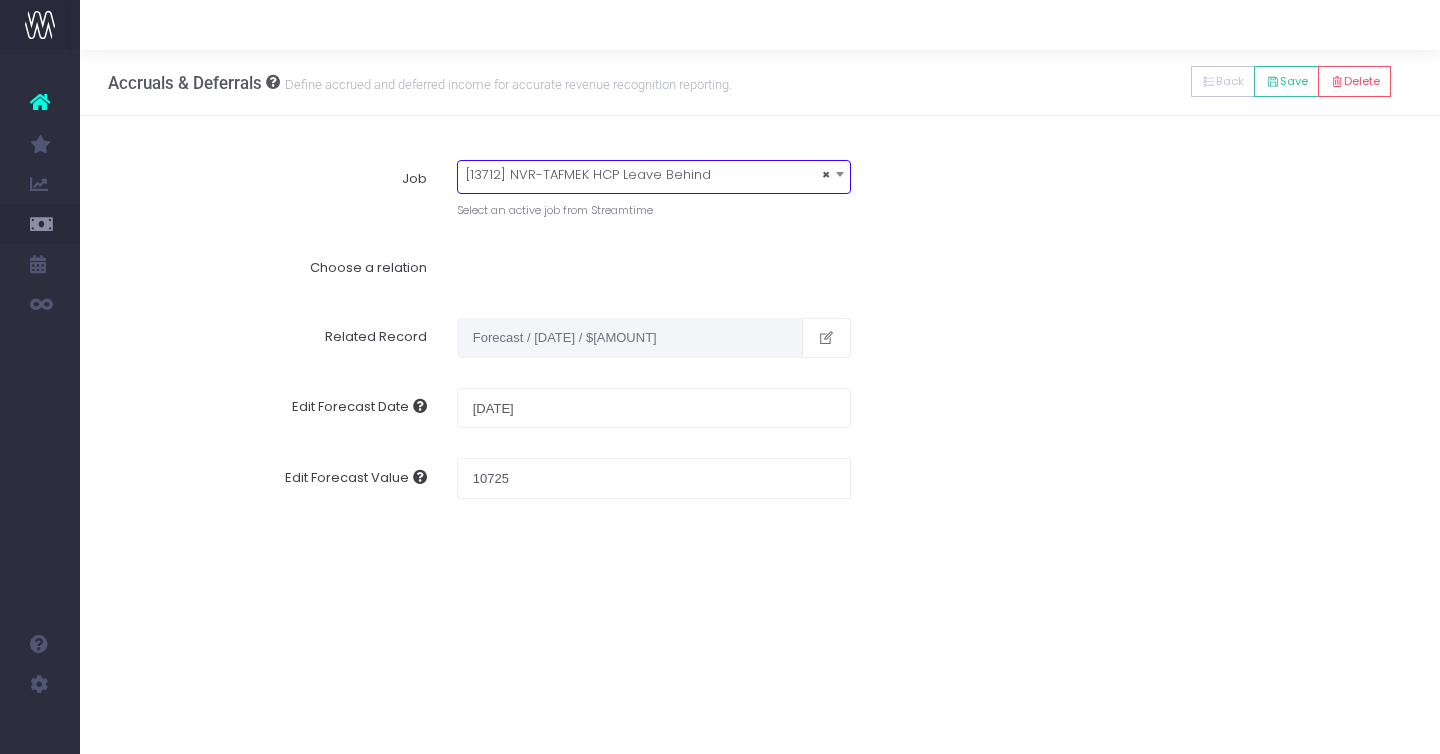 click at bounding box center [654, 267] 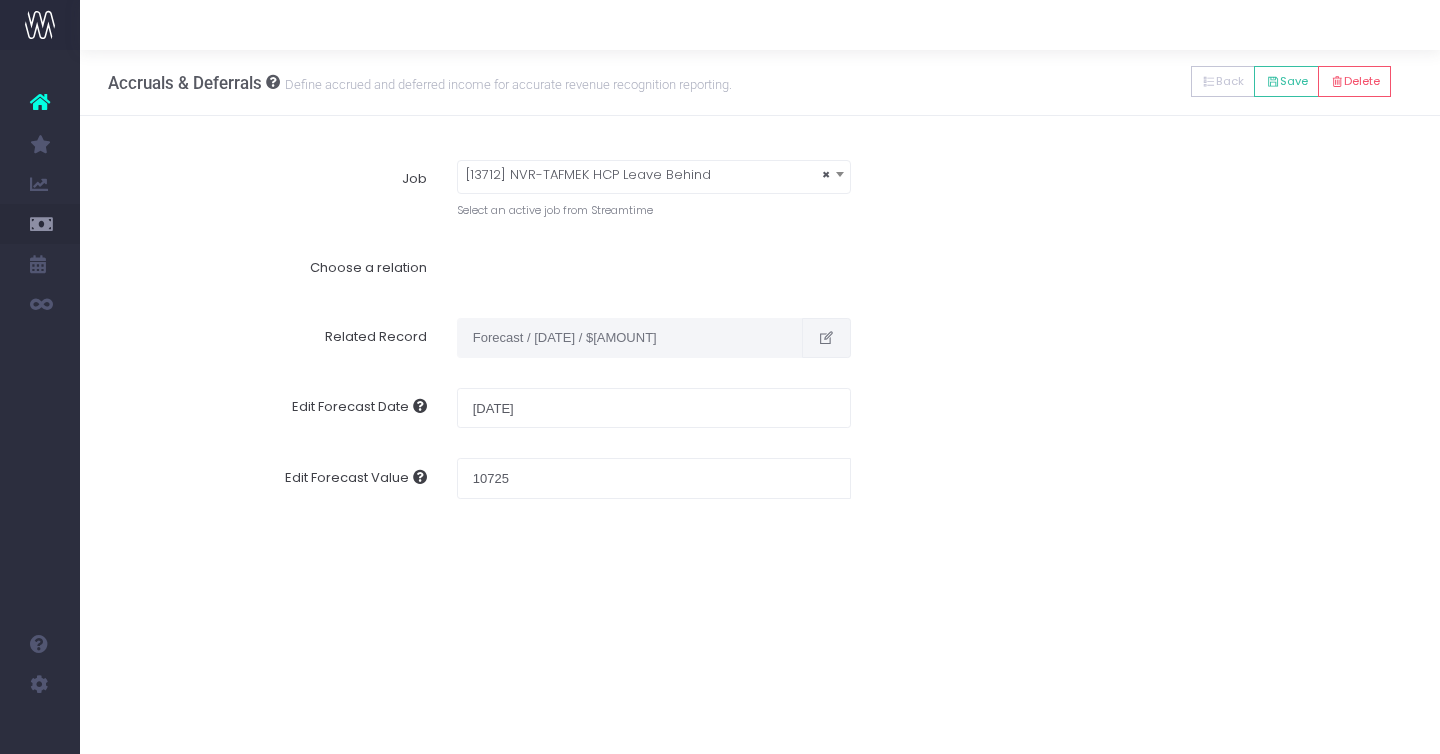 click at bounding box center [826, 338] 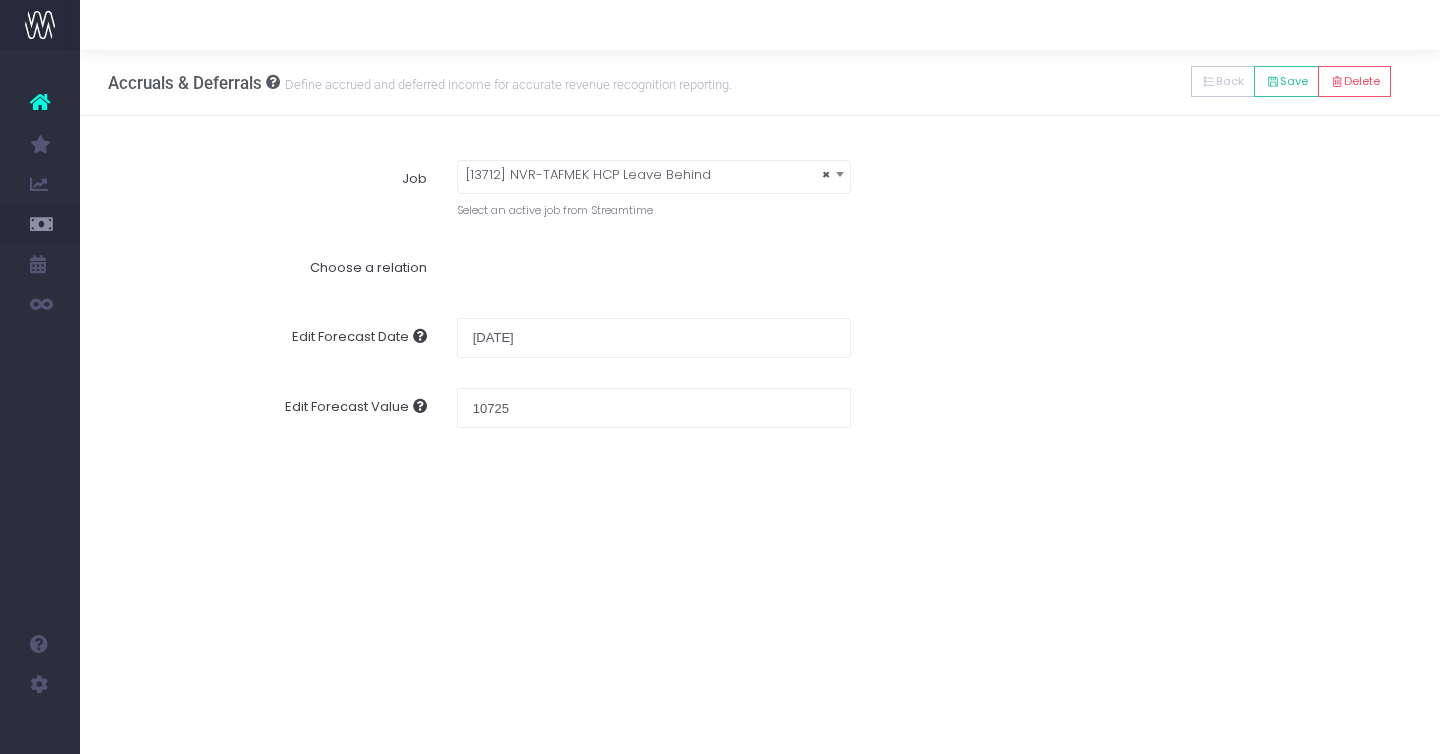 click on "× [13712] NVR-TAFMEK HCP Leave Behind" at bounding box center [654, 175] 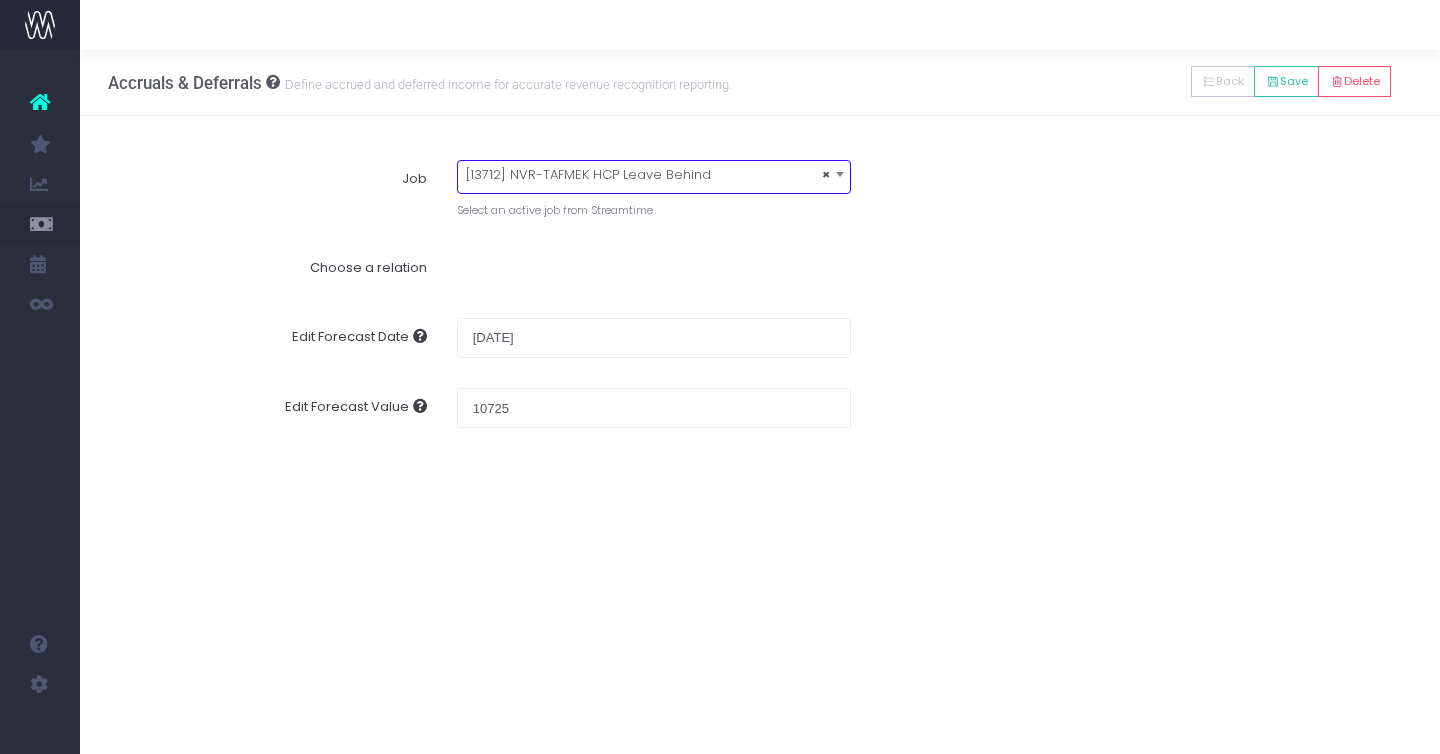 click at bounding box center [654, 267] 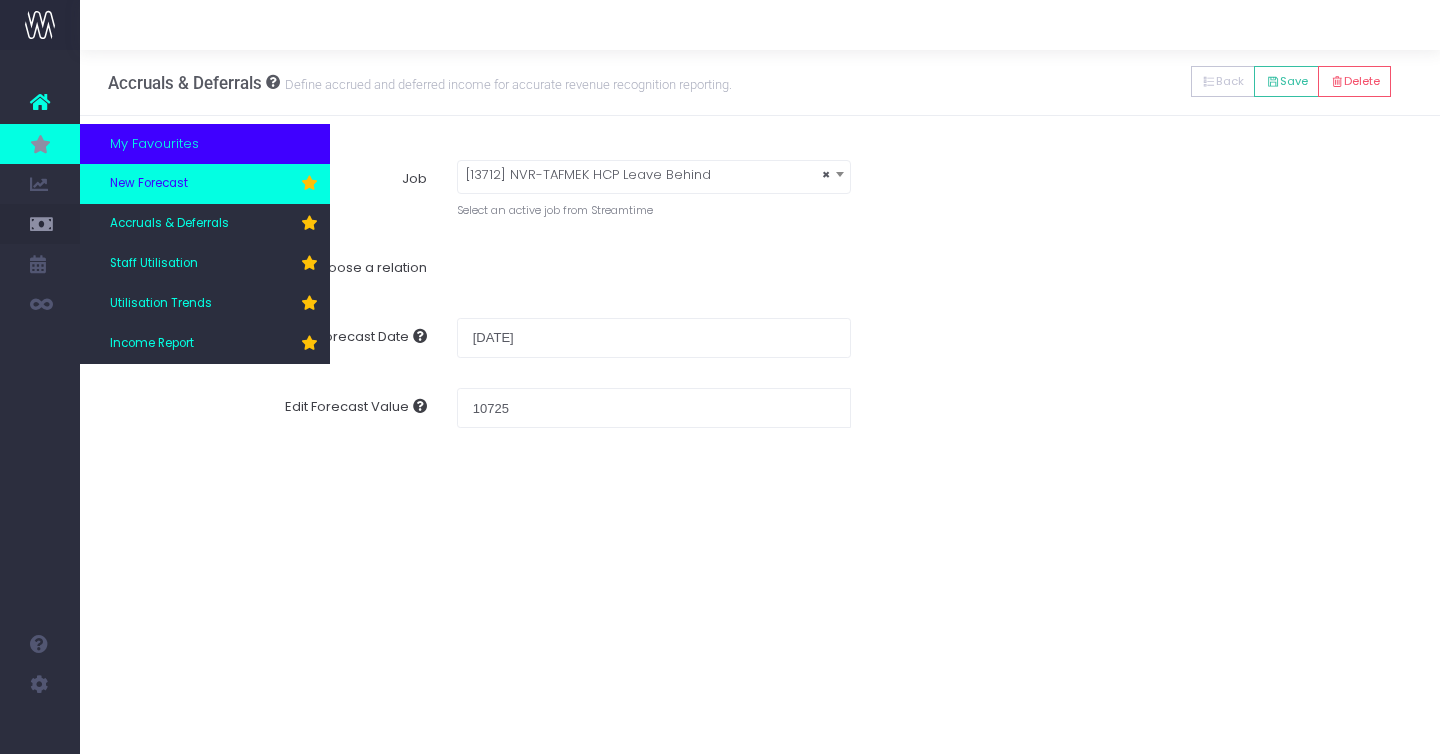 click on "New Forecast" at bounding box center [149, 184] 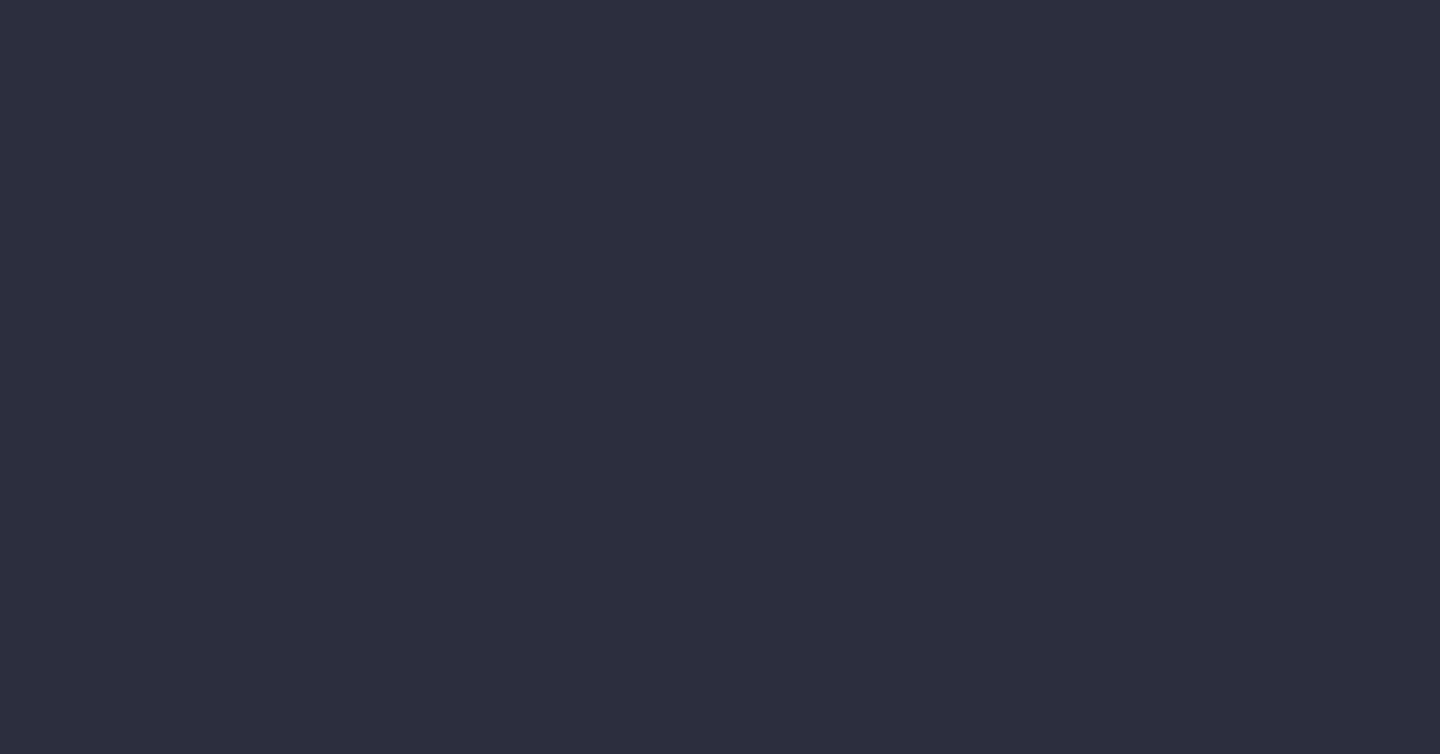 scroll, scrollTop: 0, scrollLeft: 0, axis: both 